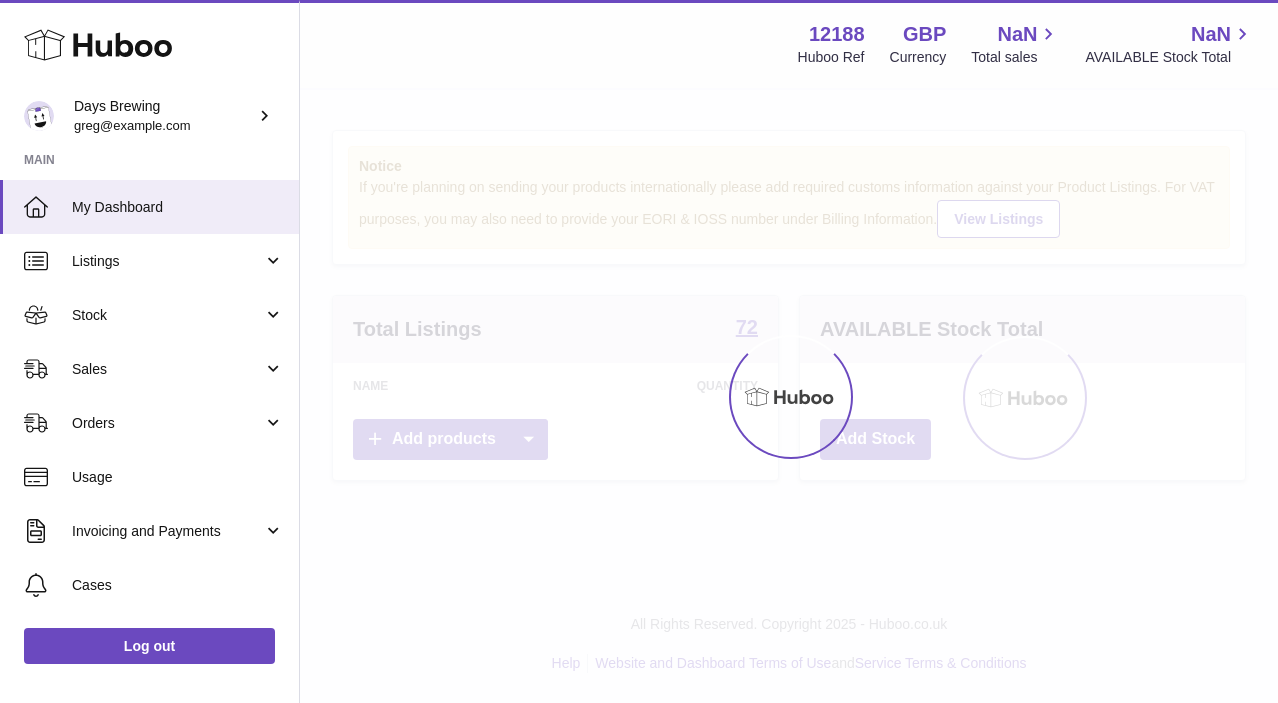 scroll, scrollTop: 0, scrollLeft: 0, axis: both 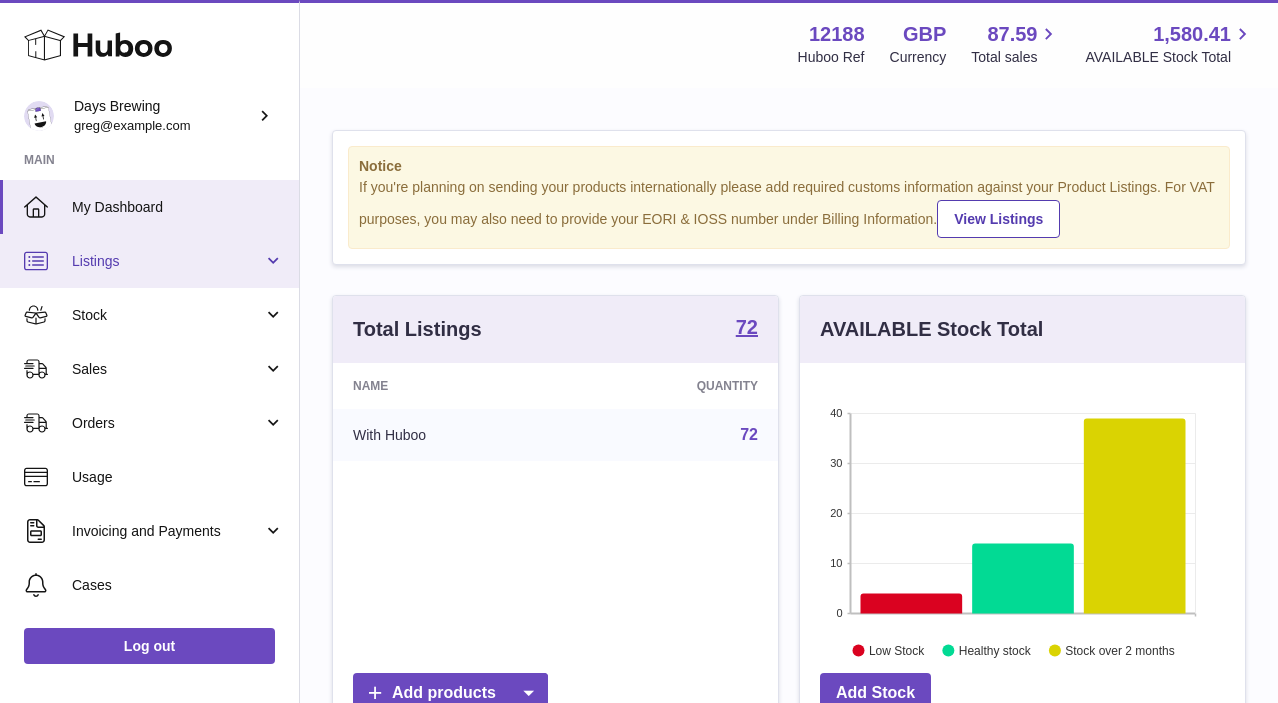 click on "Listings" at bounding box center [167, 261] 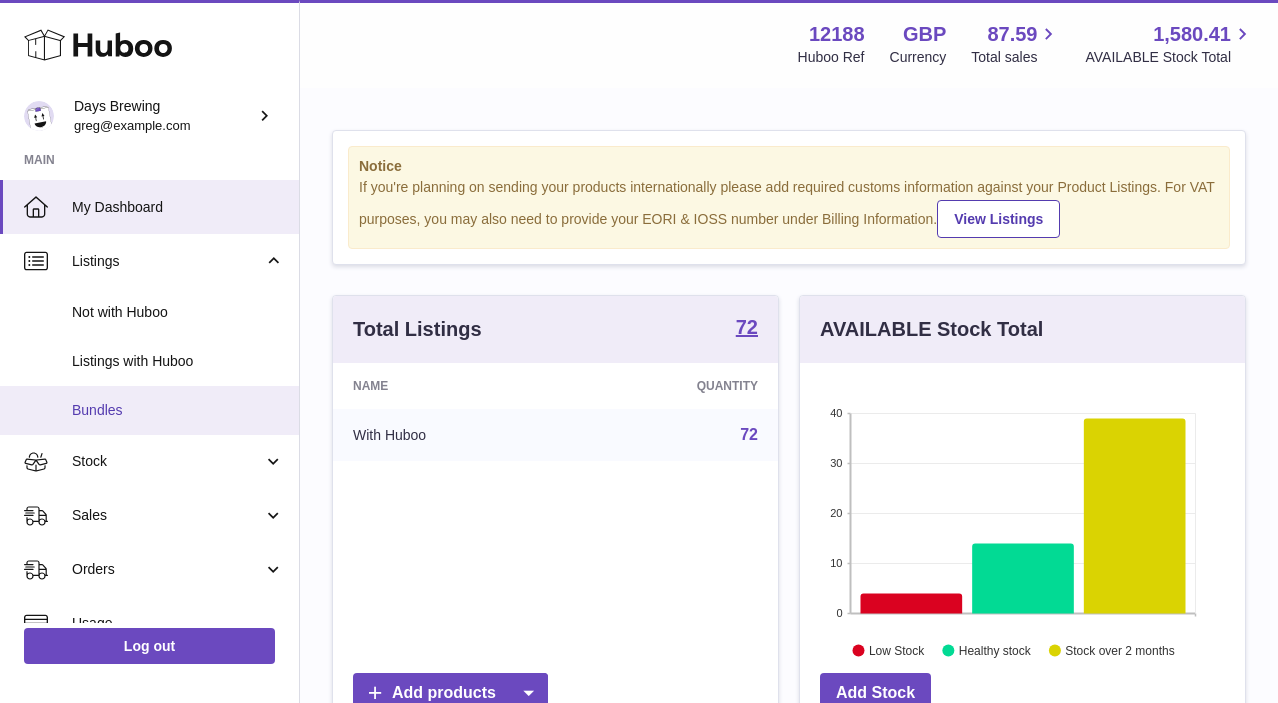 click on "Bundles" at bounding box center [149, 410] 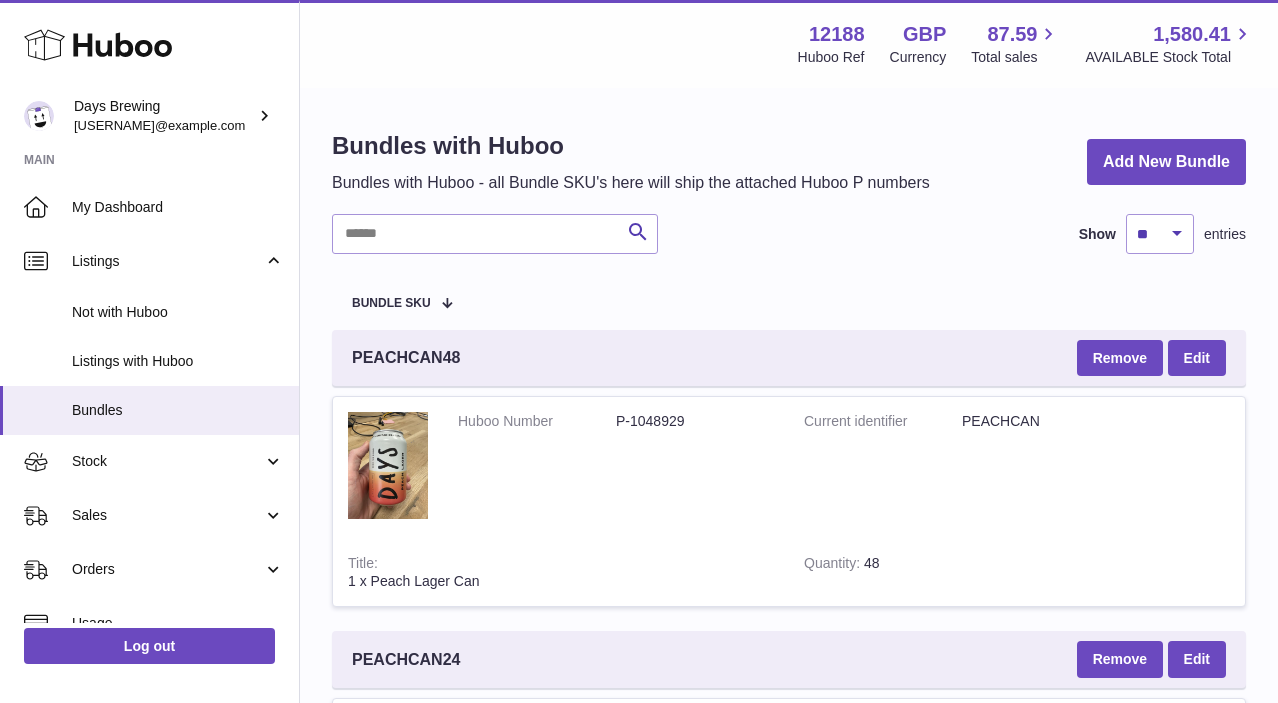 scroll, scrollTop: 0, scrollLeft: 0, axis: both 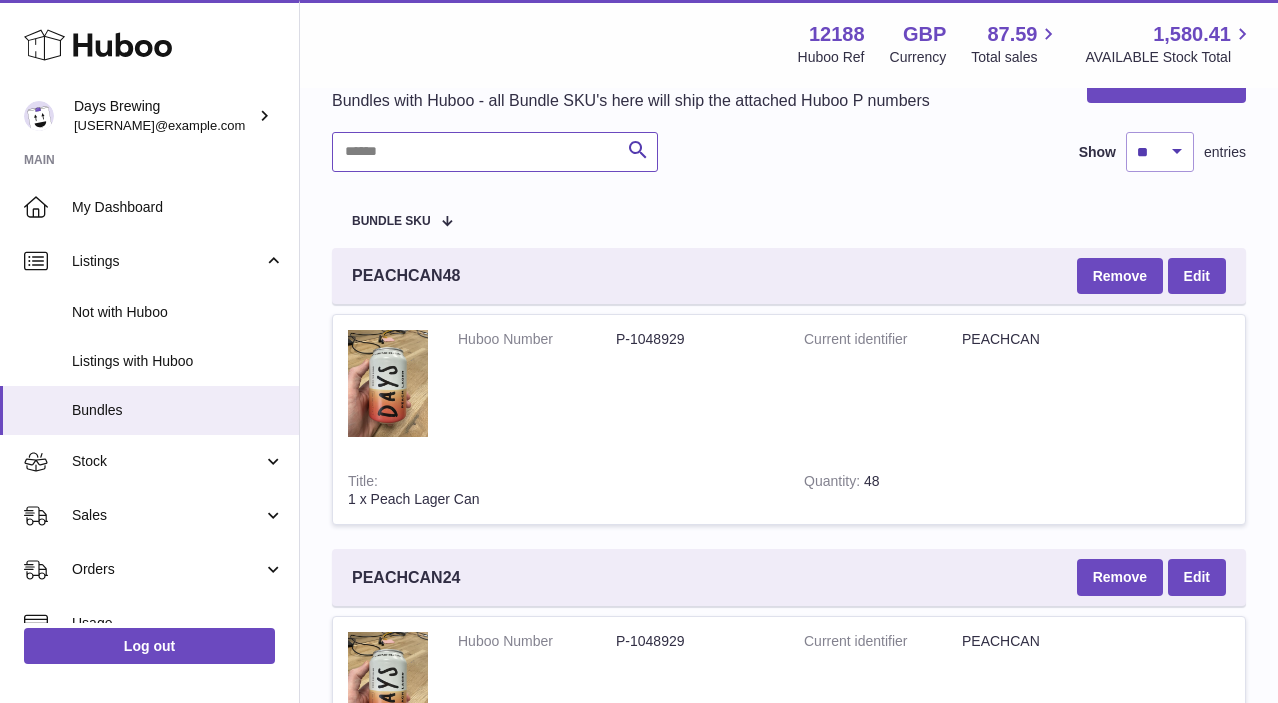 click at bounding box center (495, 152) 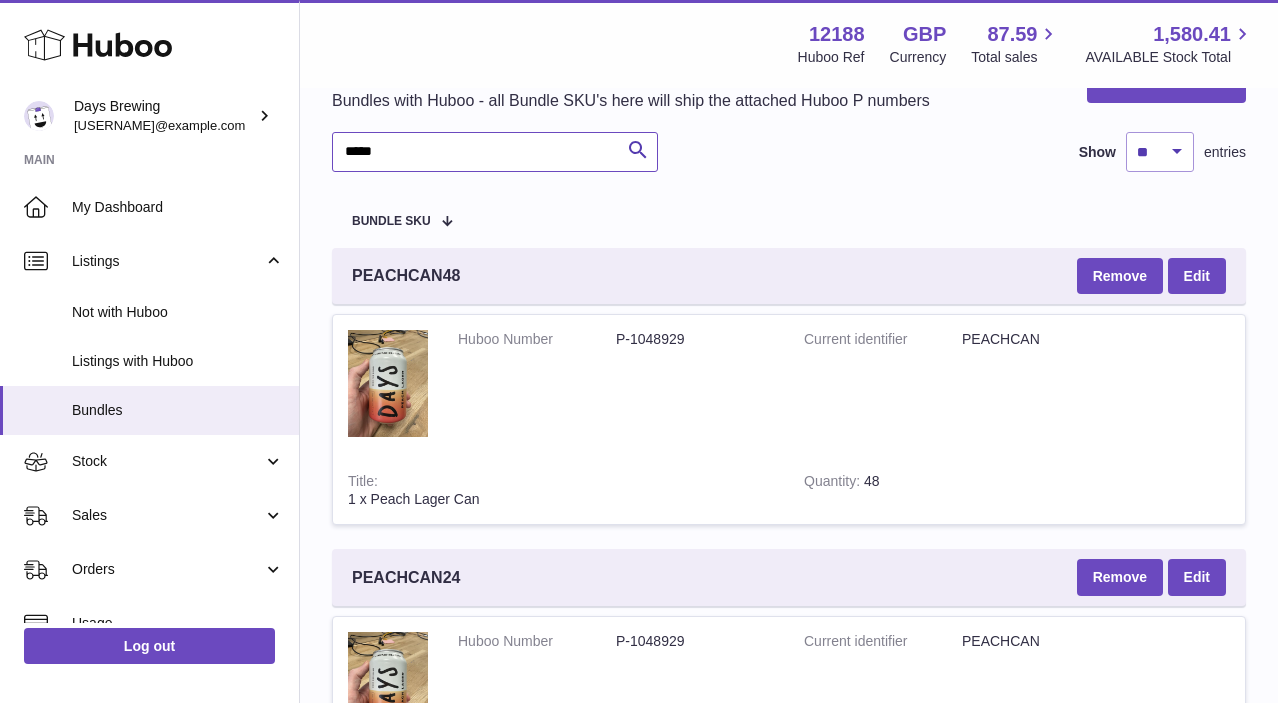 type on "*****" 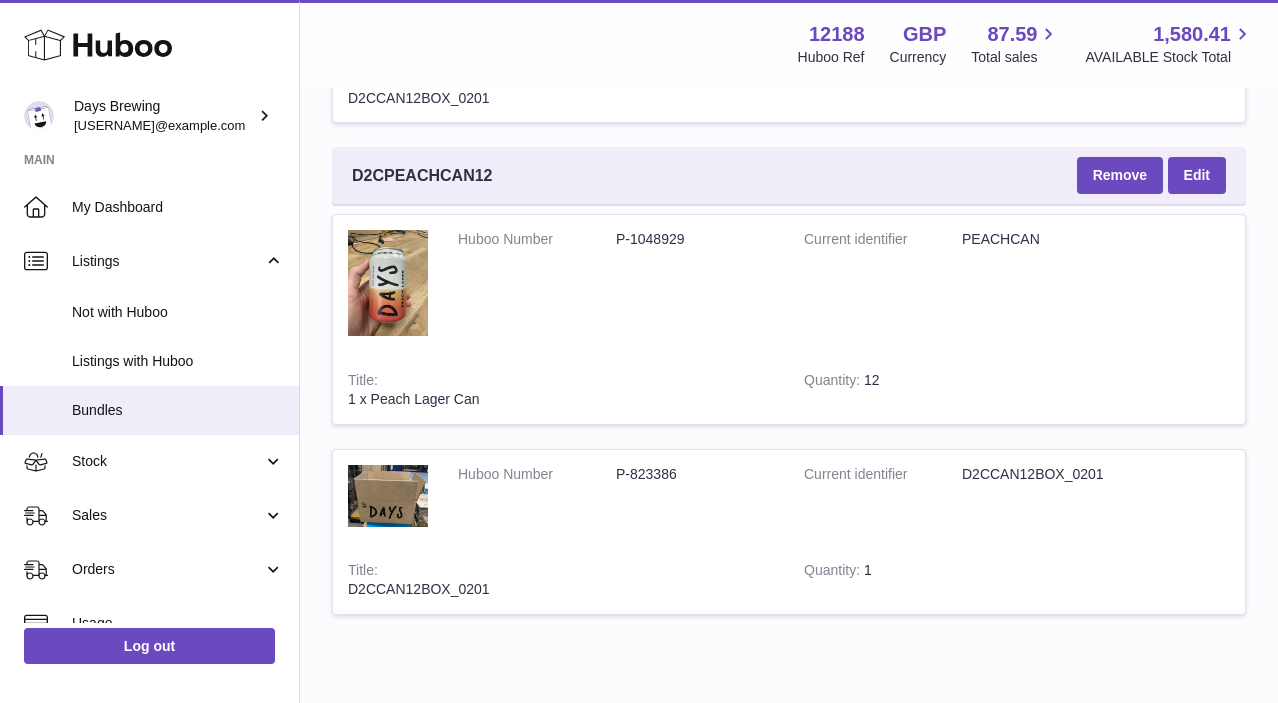 scroll, scrollTop: 2548, scrollLeft: 0, axis: vertical 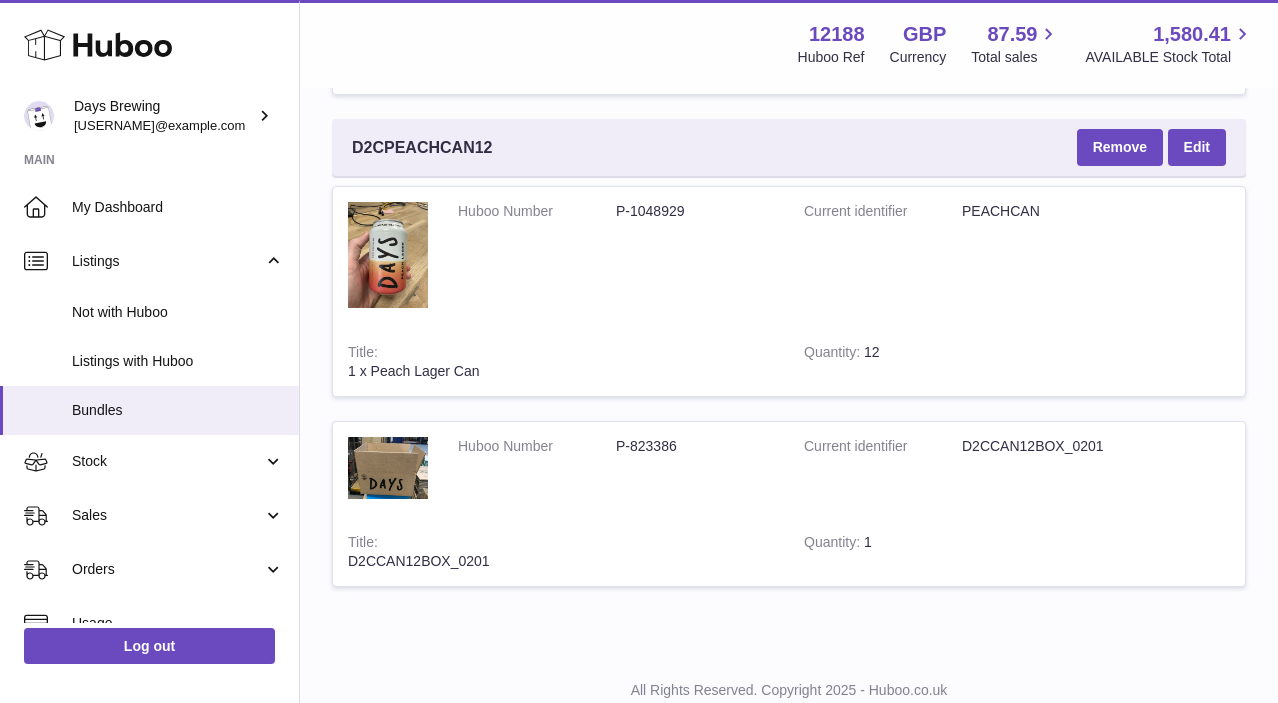 click on "P-1048929" at bounding box center (695, 211) 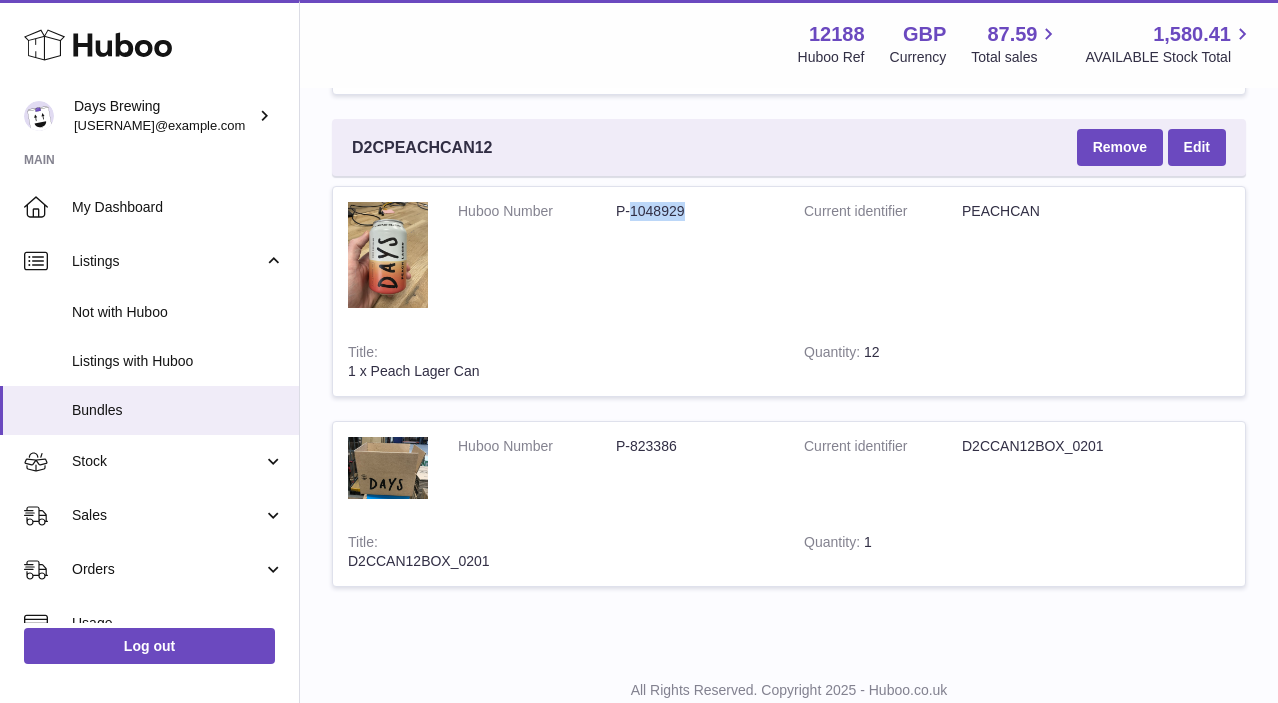 click on "P-1048929" at bounding box center (695, 211) 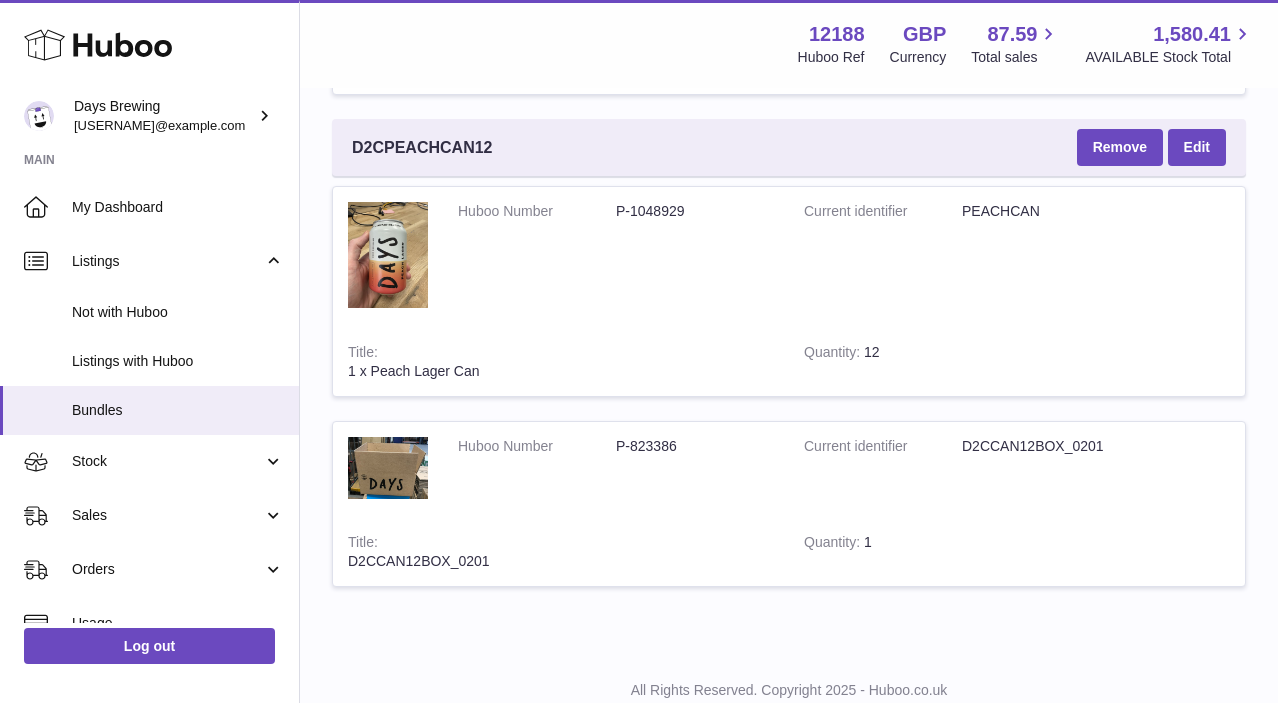 click on "P-823386" at bounding box center [695, 446] 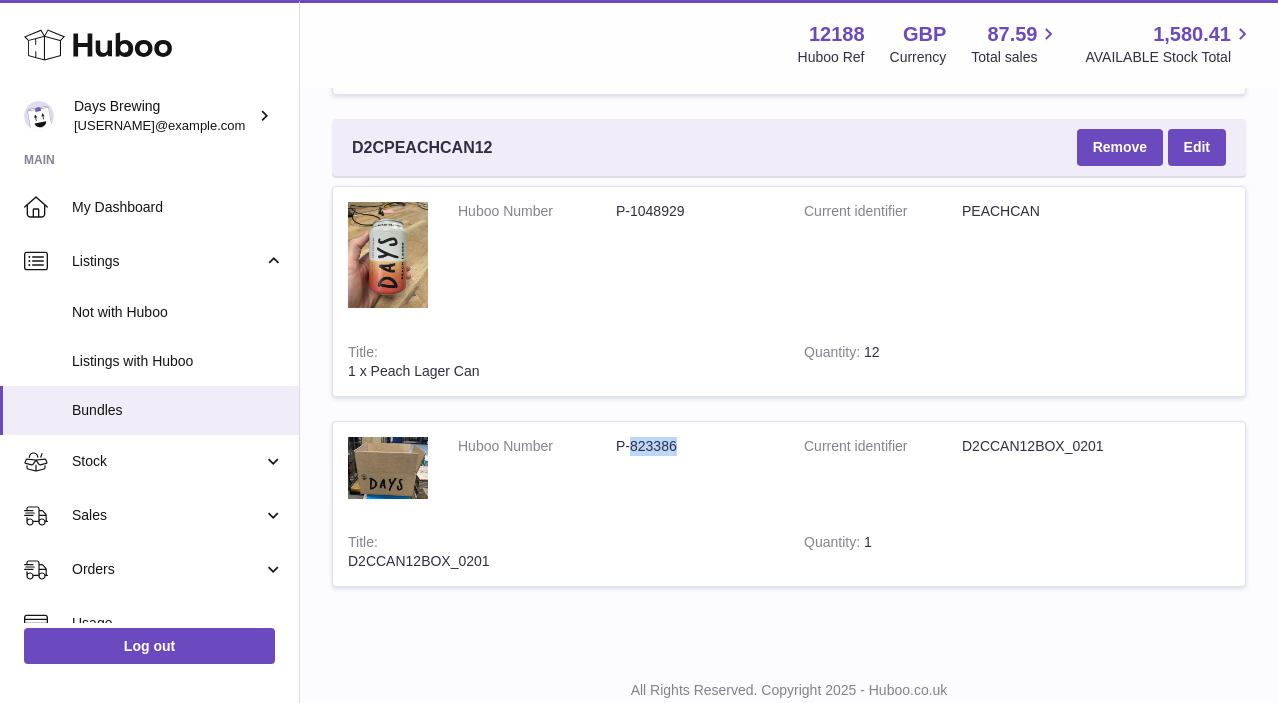 click on "P-823386" at bounding box center (695, 446) 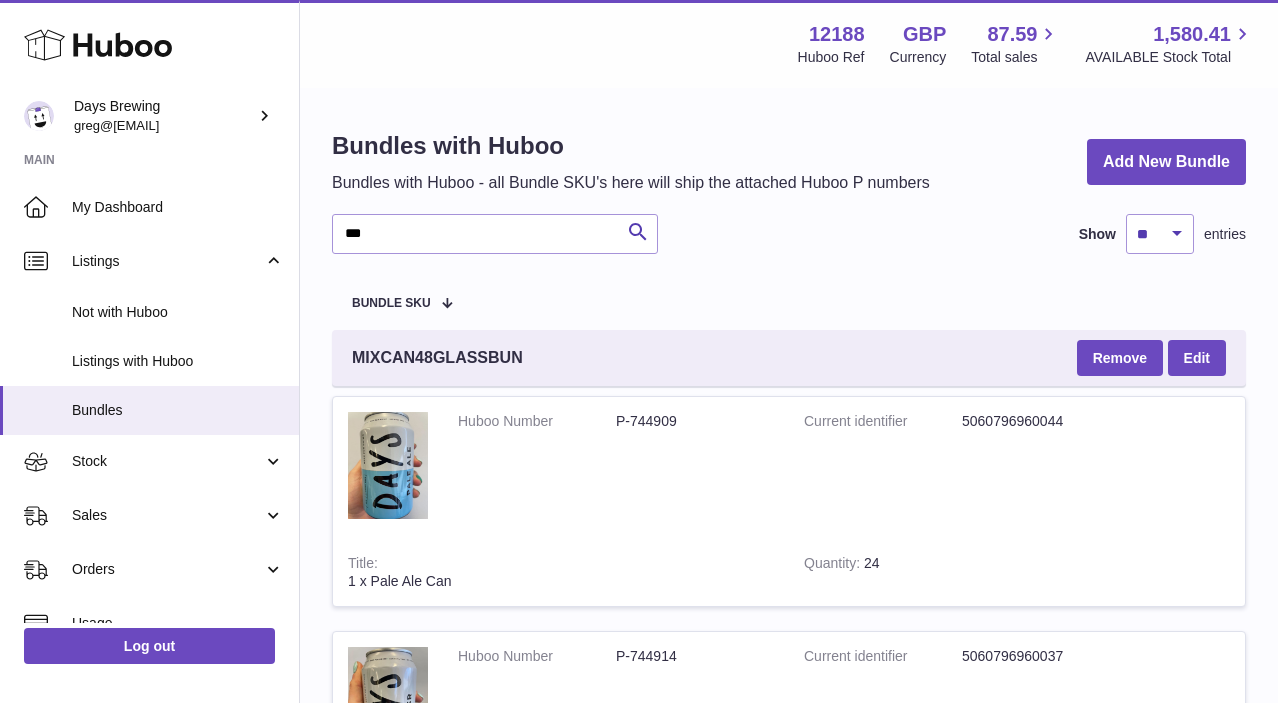 scroll, scrollTop: 0, scrollLeft: 0, axis: both 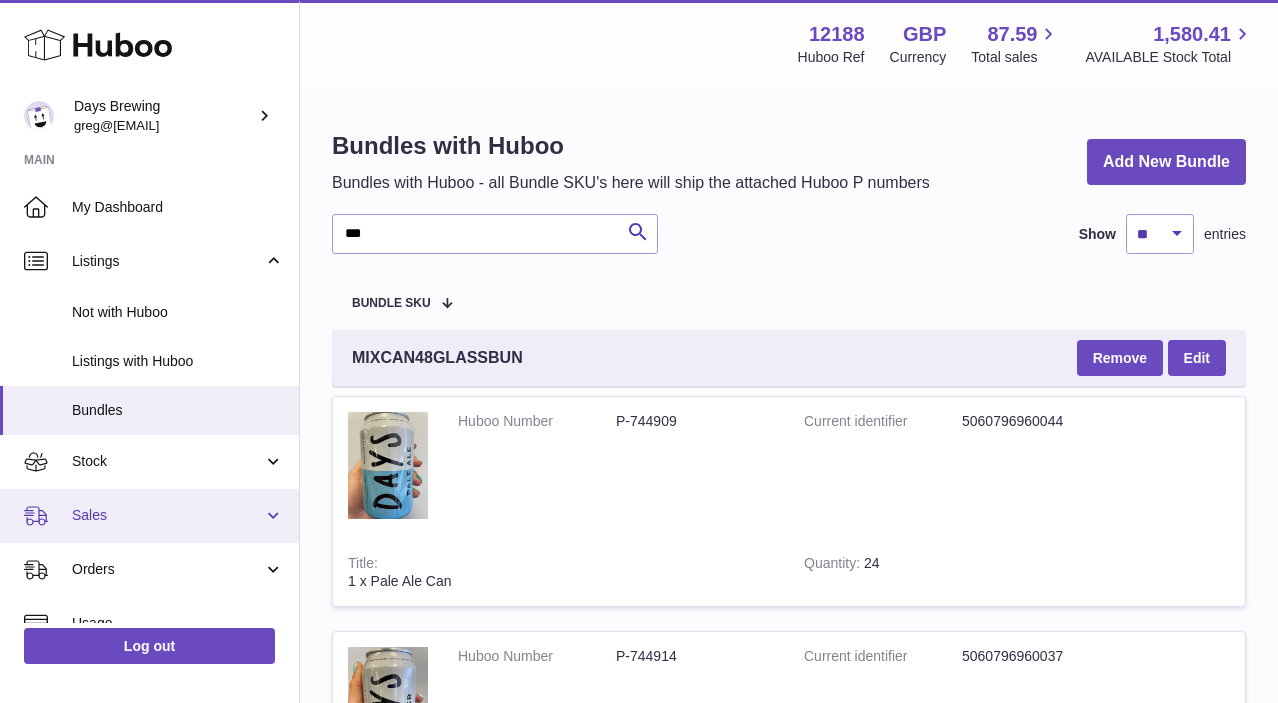 click on "Sales" at bounding box center (149, 516) 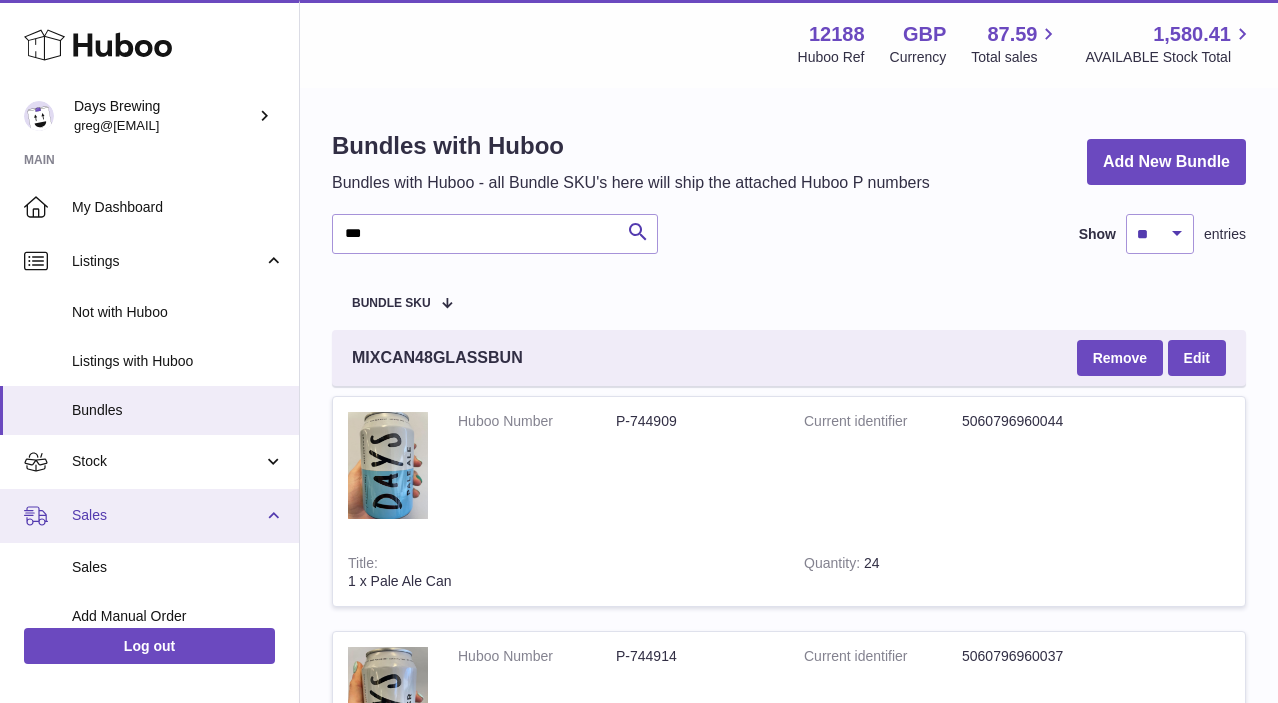 scroll, scrollTop: 136, scrollLeft: 0, axis: vertical 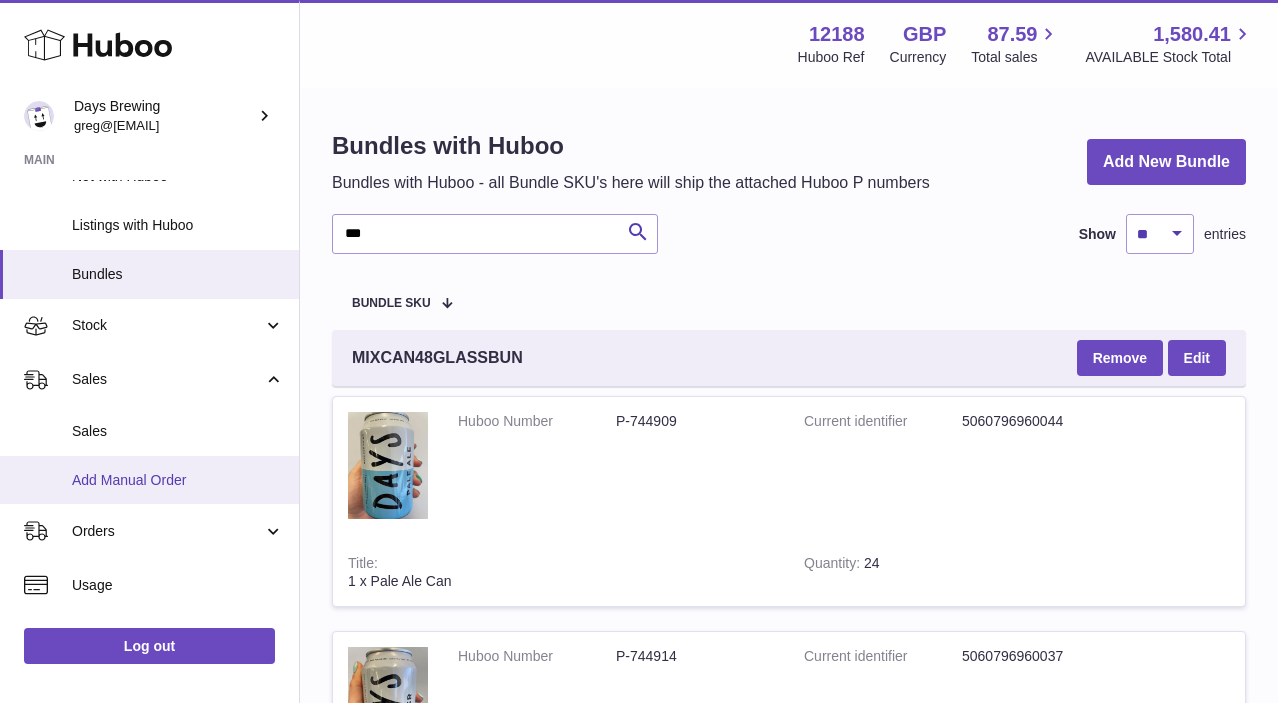 click on "Add Manual Order" at bounding box center (149, 480) 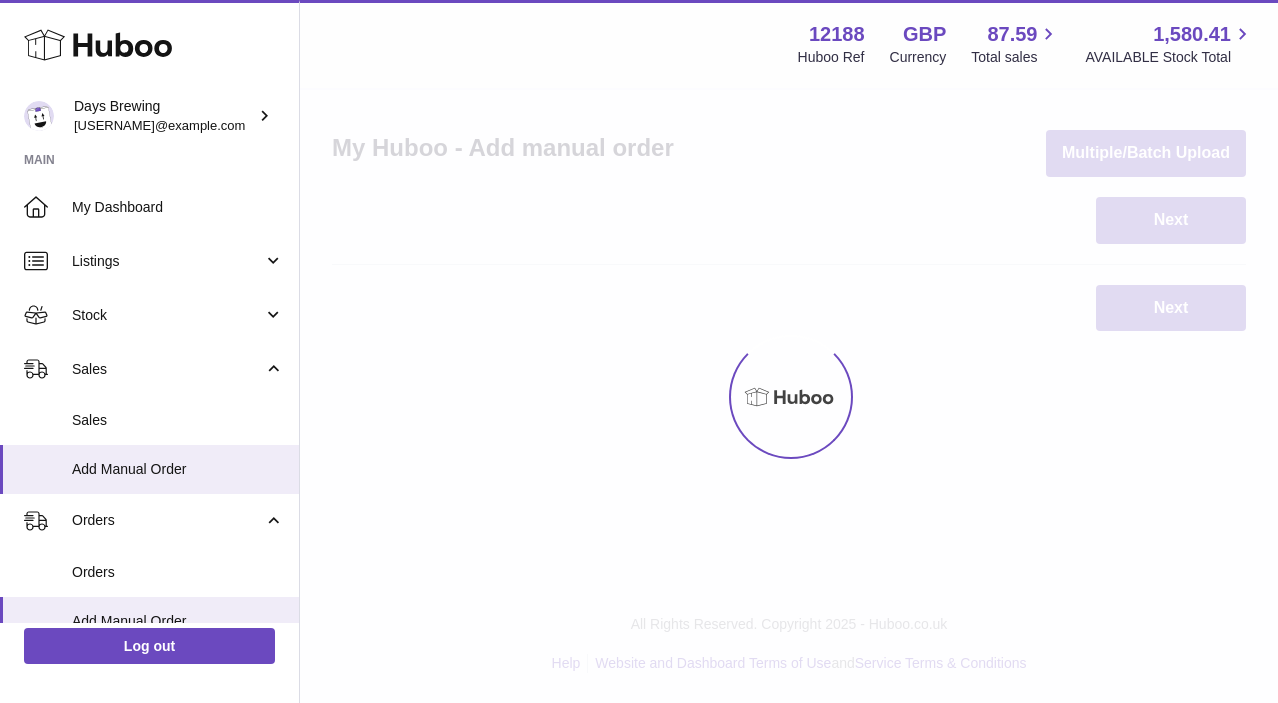 scroll, scrollTop: 0, scrollLeft: 0, axis: both 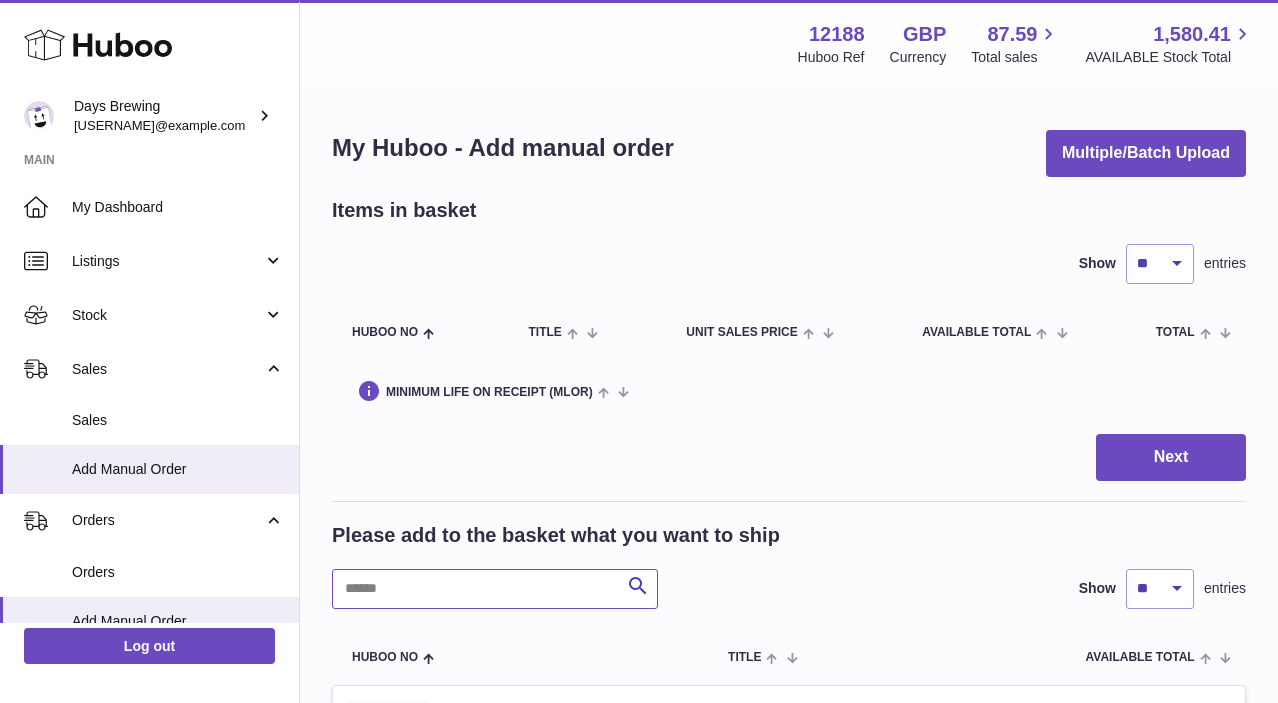 click at bounding box center [495, 589] 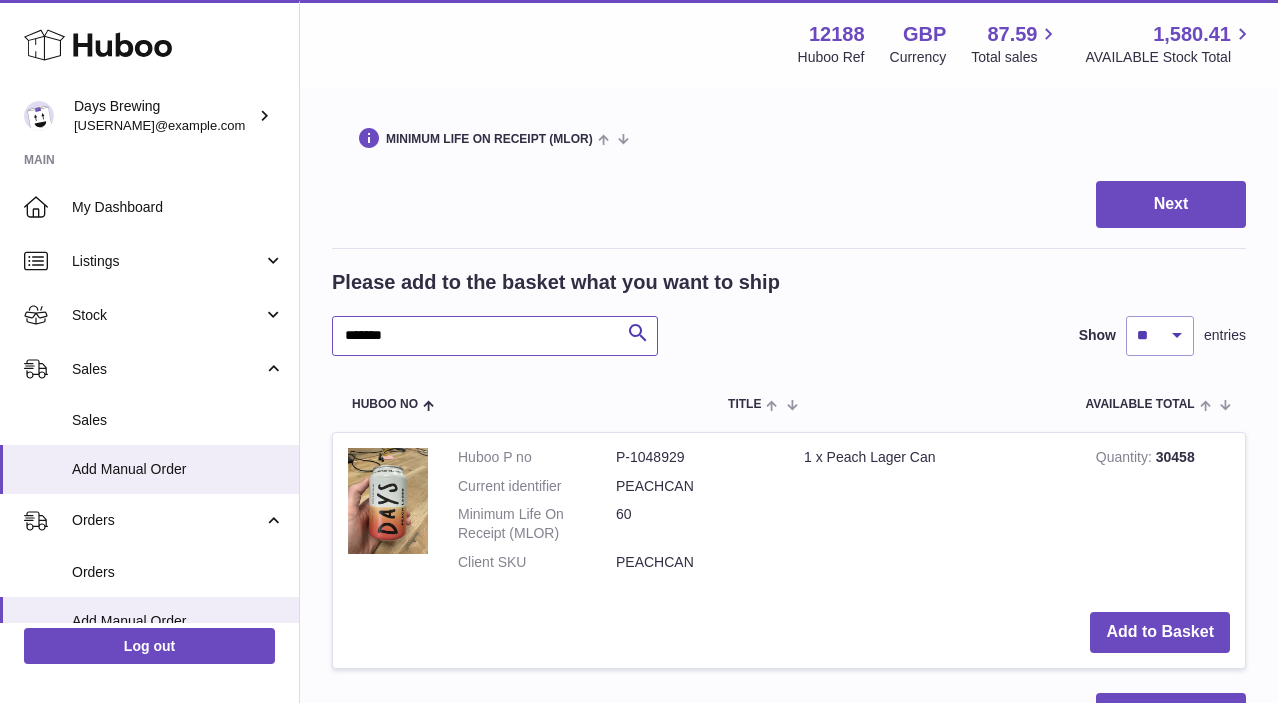 scroll, scrollTop: 271, scrollLeft: 0, axis: vertical 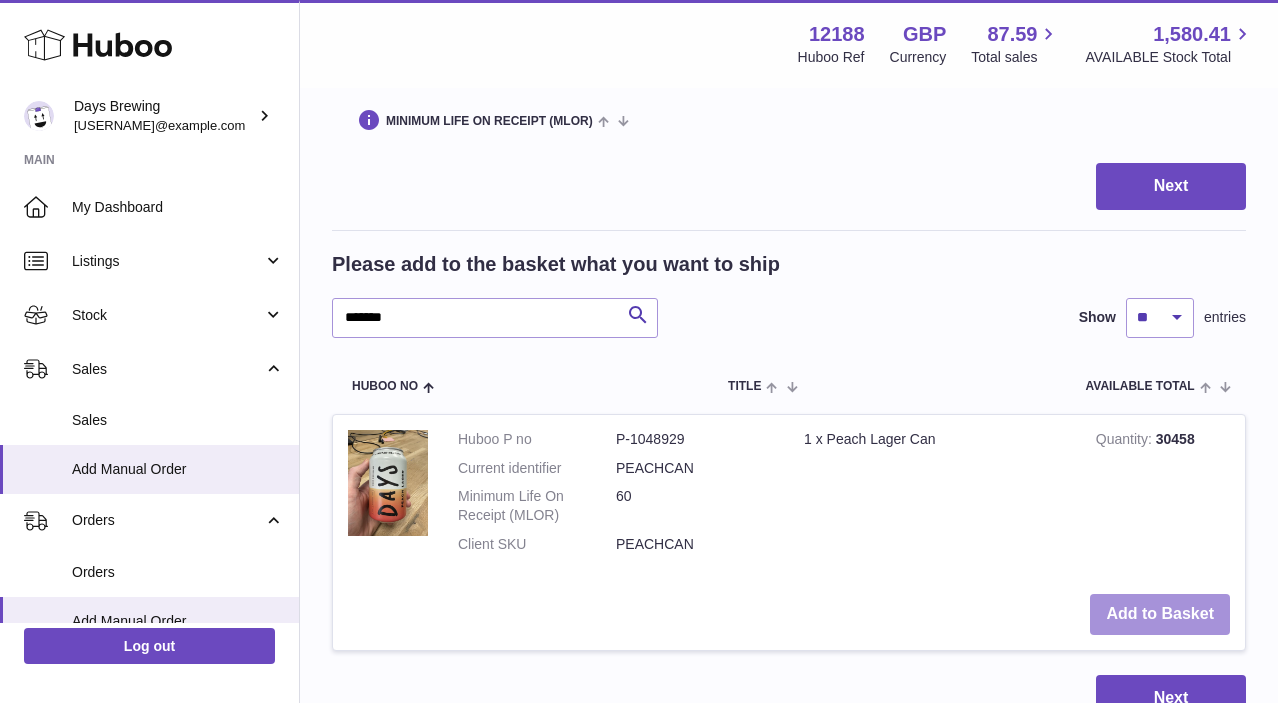 click on "Add to Basket" at bounding box center [1160, 614] 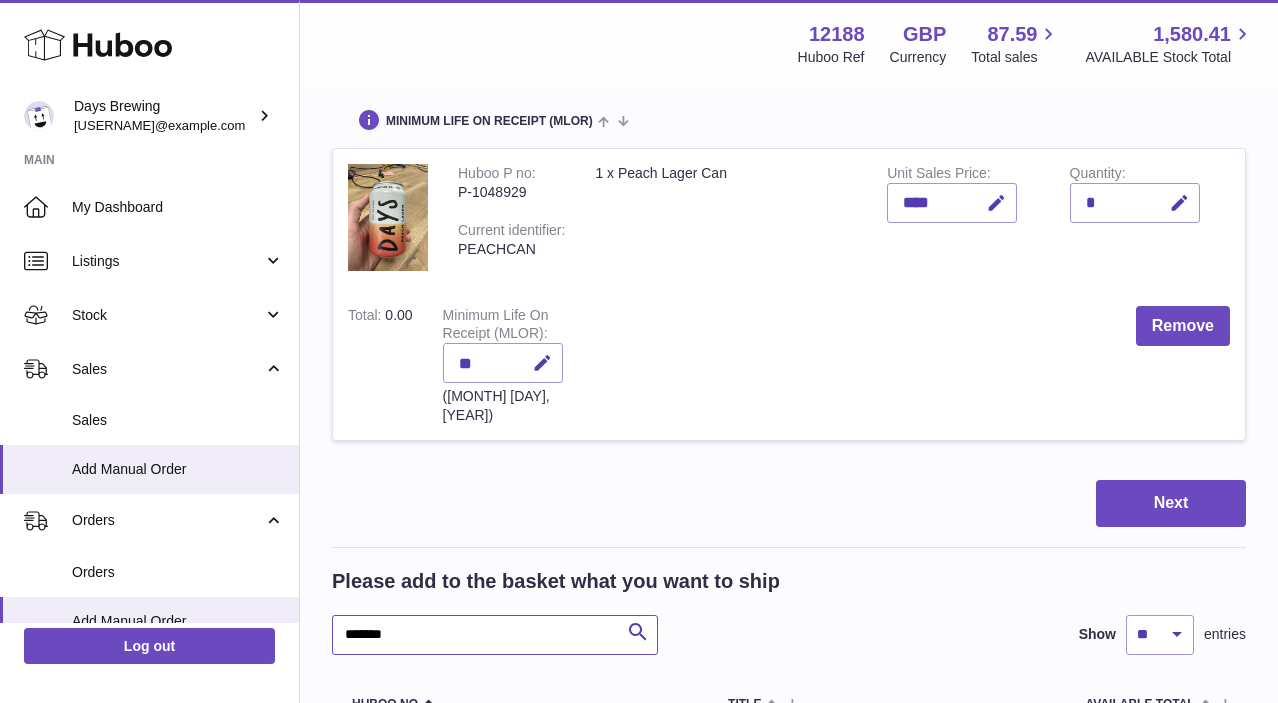 click on "*******" at bounding box center [495, 635] 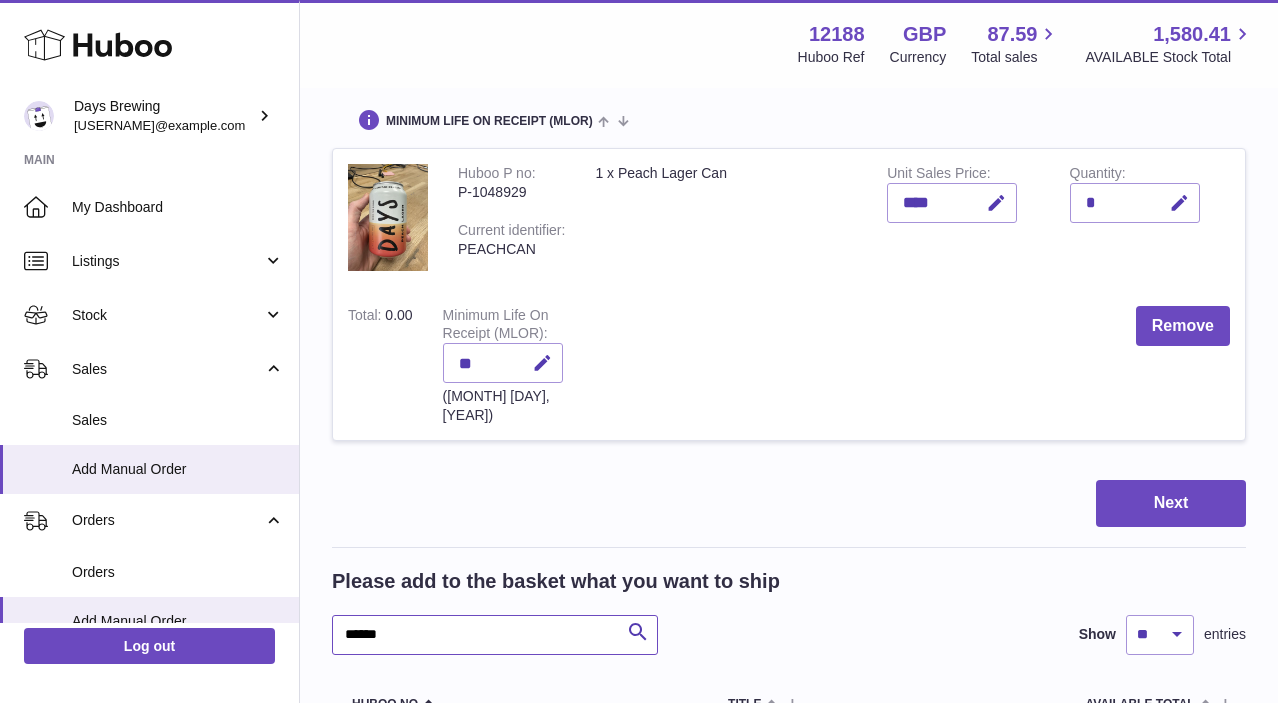 type on "******" 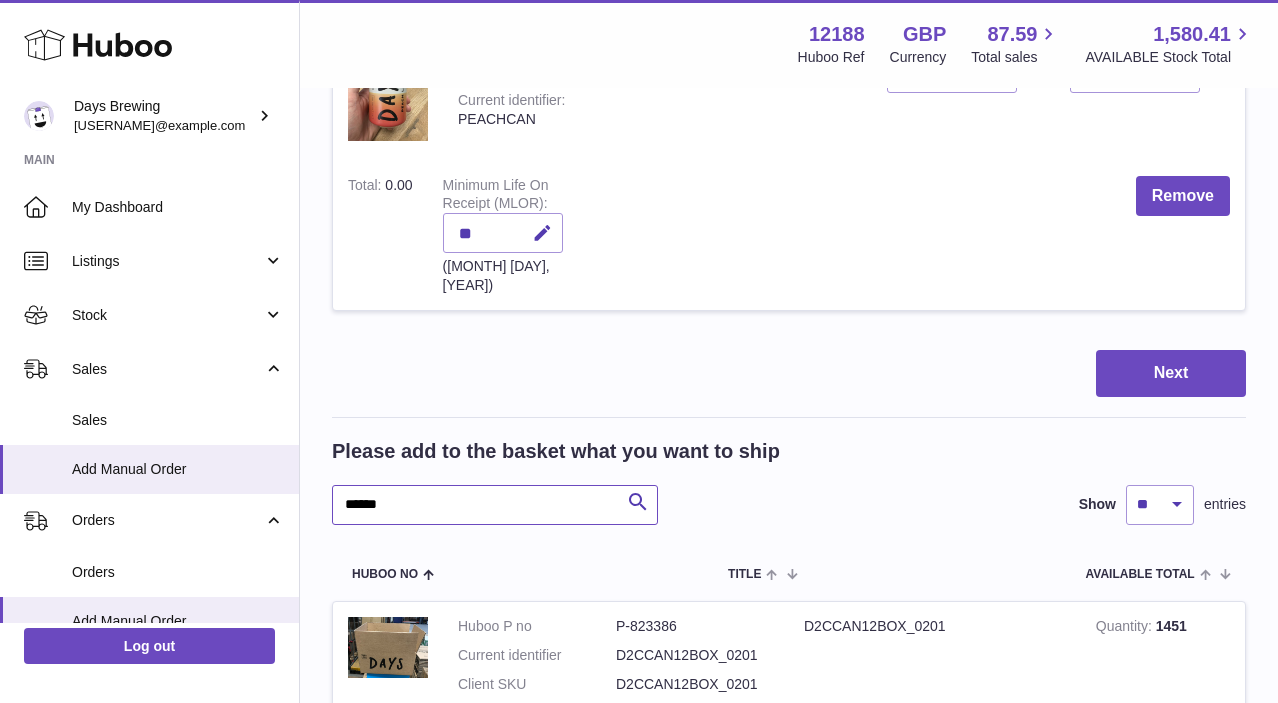 scroll, scrollTop: 534, scrollLeft: 0, axis: vertical 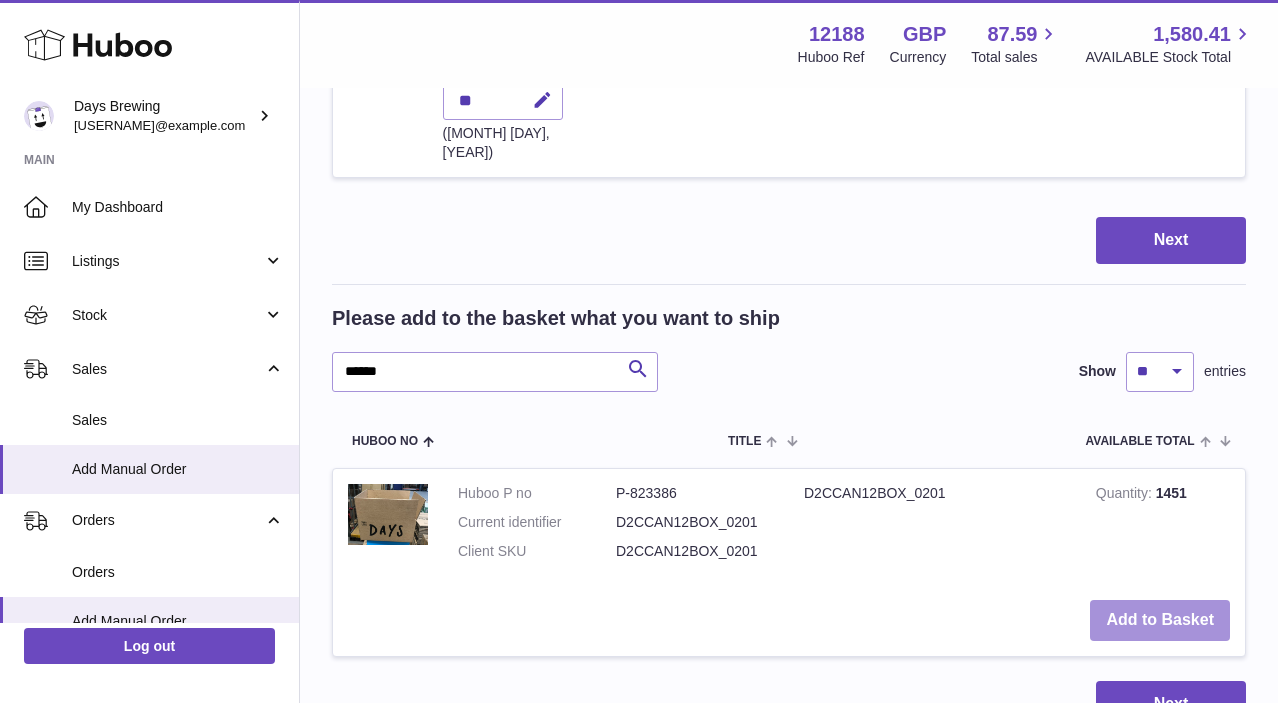 click on "Add to Basket" at bounding box center (1160, 620) 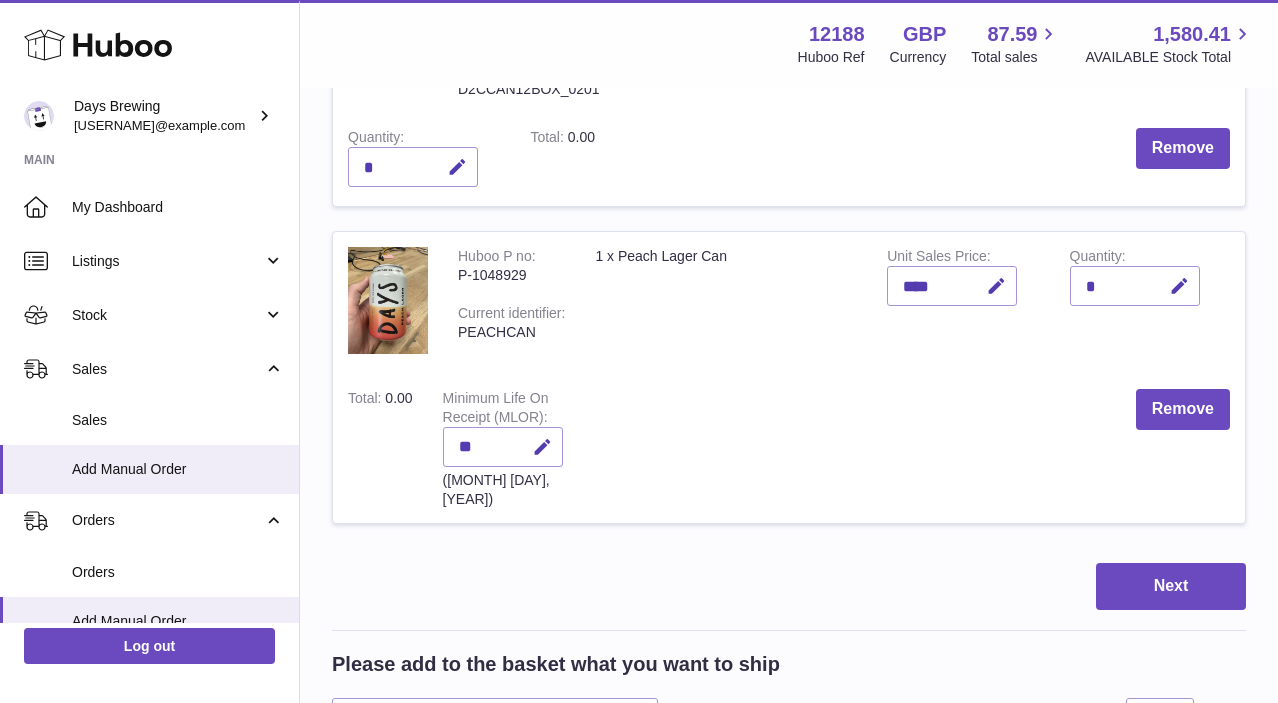 scroll, scrollTop: 484, scrollLeft: 0, axis: vertical 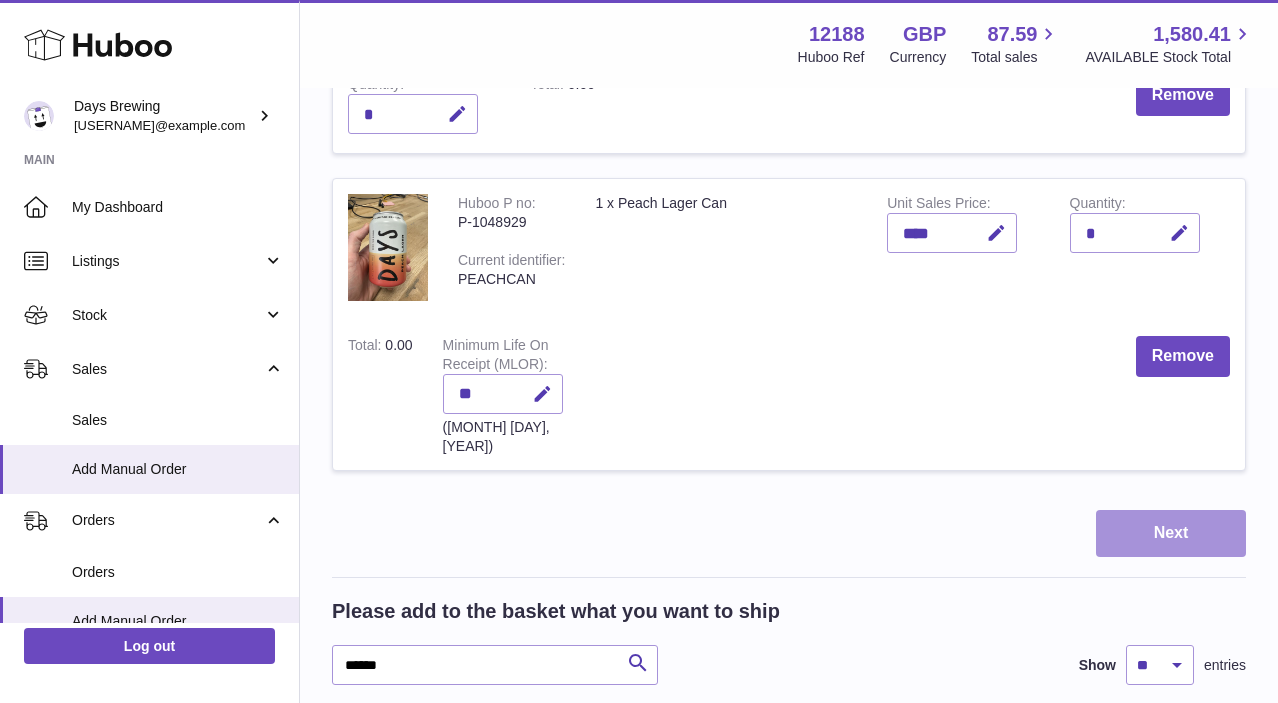 click on "Next" at bounding box center (1171, 533) 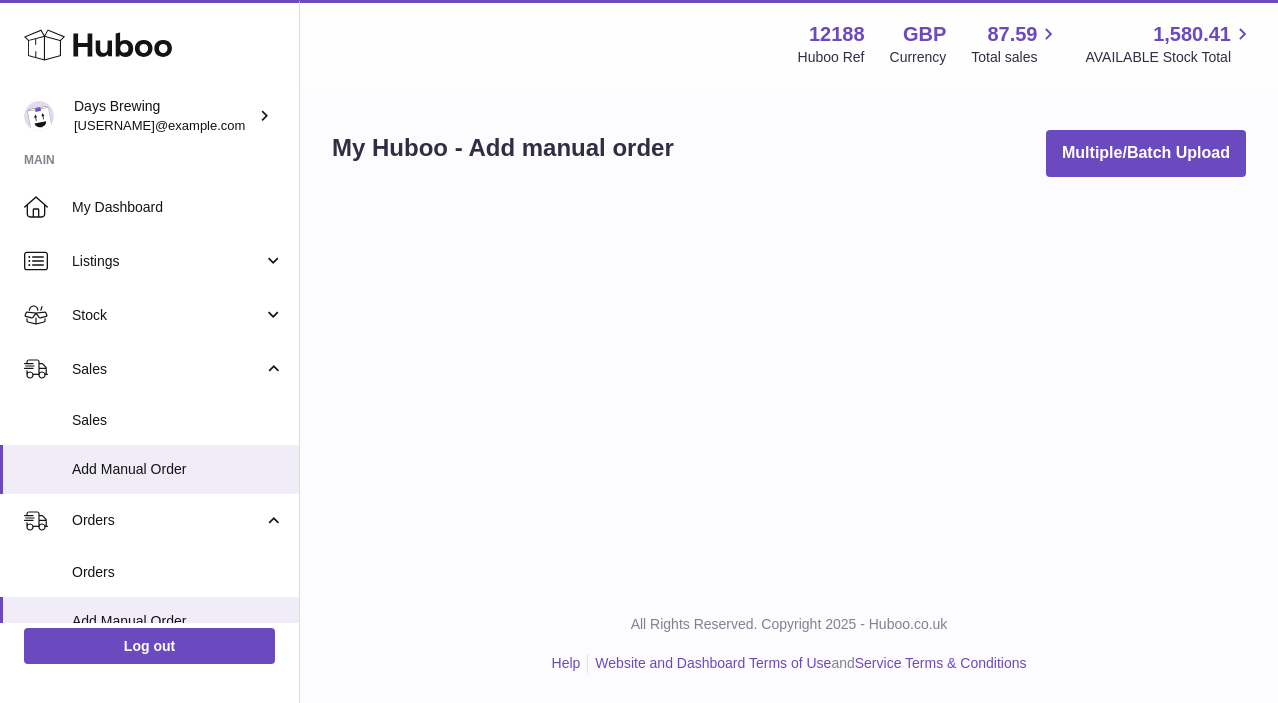 scroll, scrollTop: 0, scrollLeft: 0, axis: both 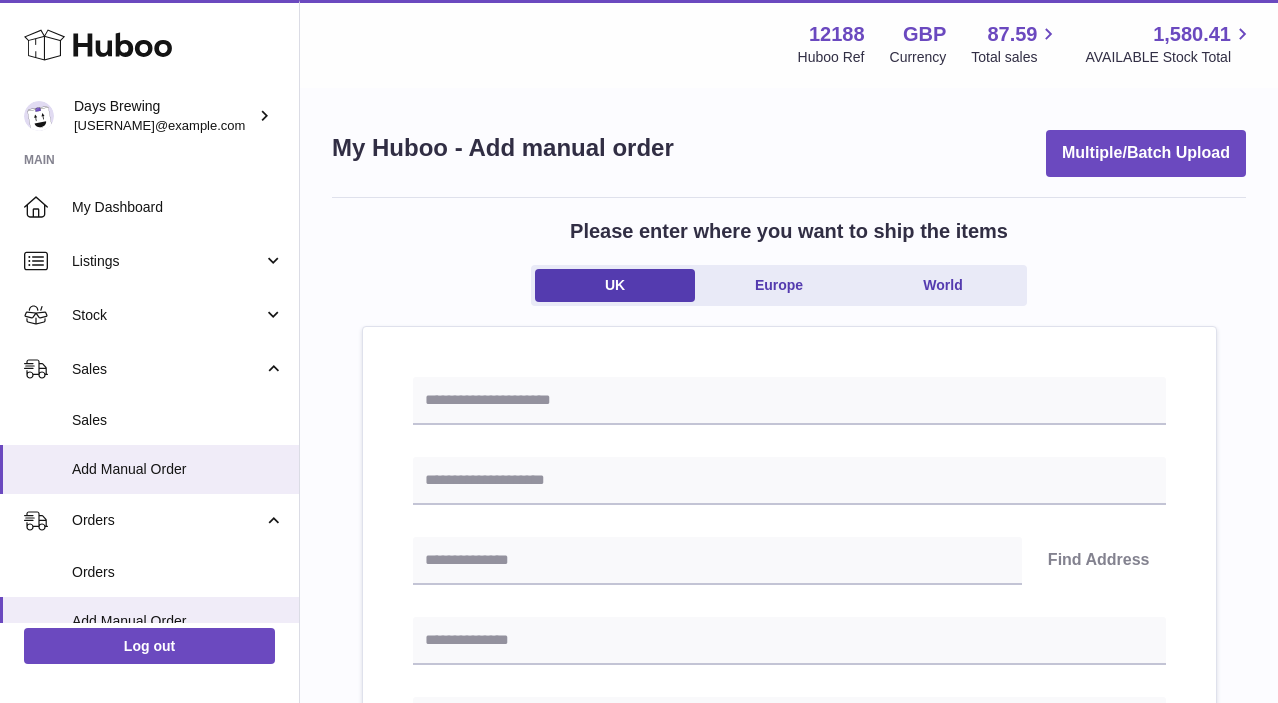 click on "Find Address
Please enter how you want to ship             Loading...
You require an order to be fulfilled which is going directly to another business or retailer rather than directly to a consumer. Please ensure you have contacted our customer service department for further information relating to any associated costs and (order completion) timescales, before proceeding.
Optional extra fields             Loading...       This will appear on the packing slip. e.g. 'Please contact us through Amazon'
B2C
Loading...
Back" at bounding box center [789, 958] 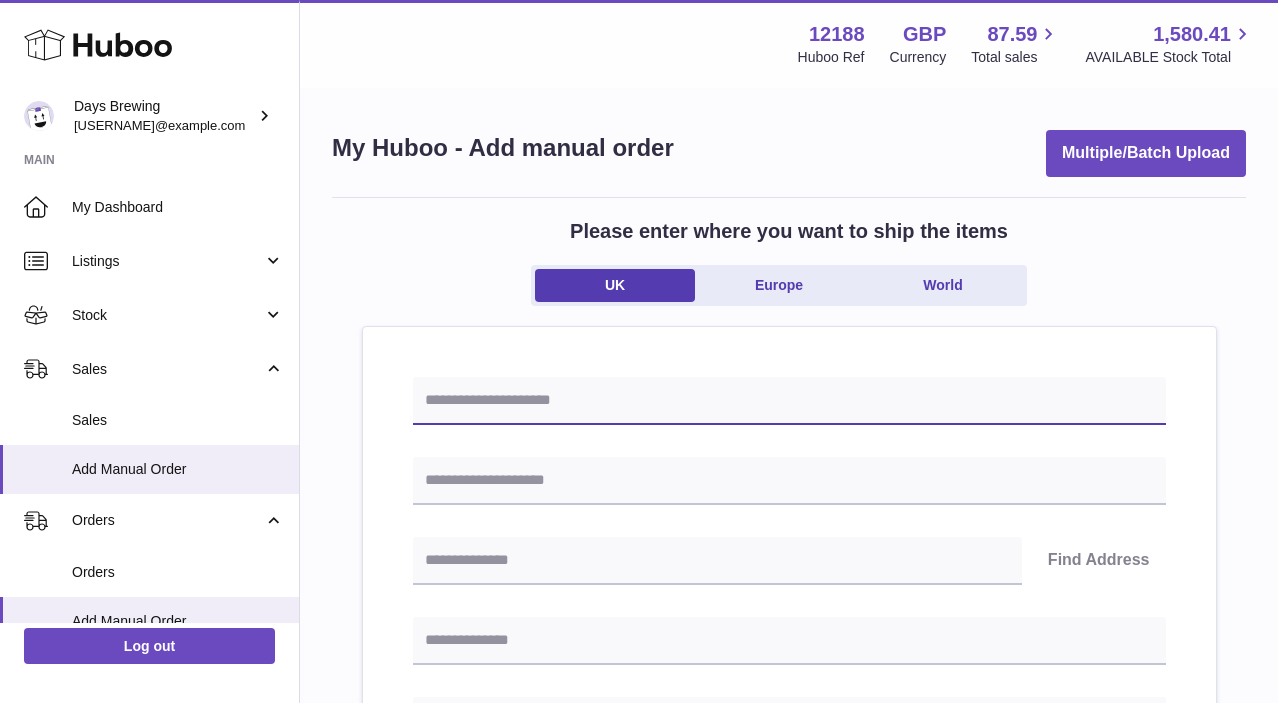 click at bounding box center (789, 401) 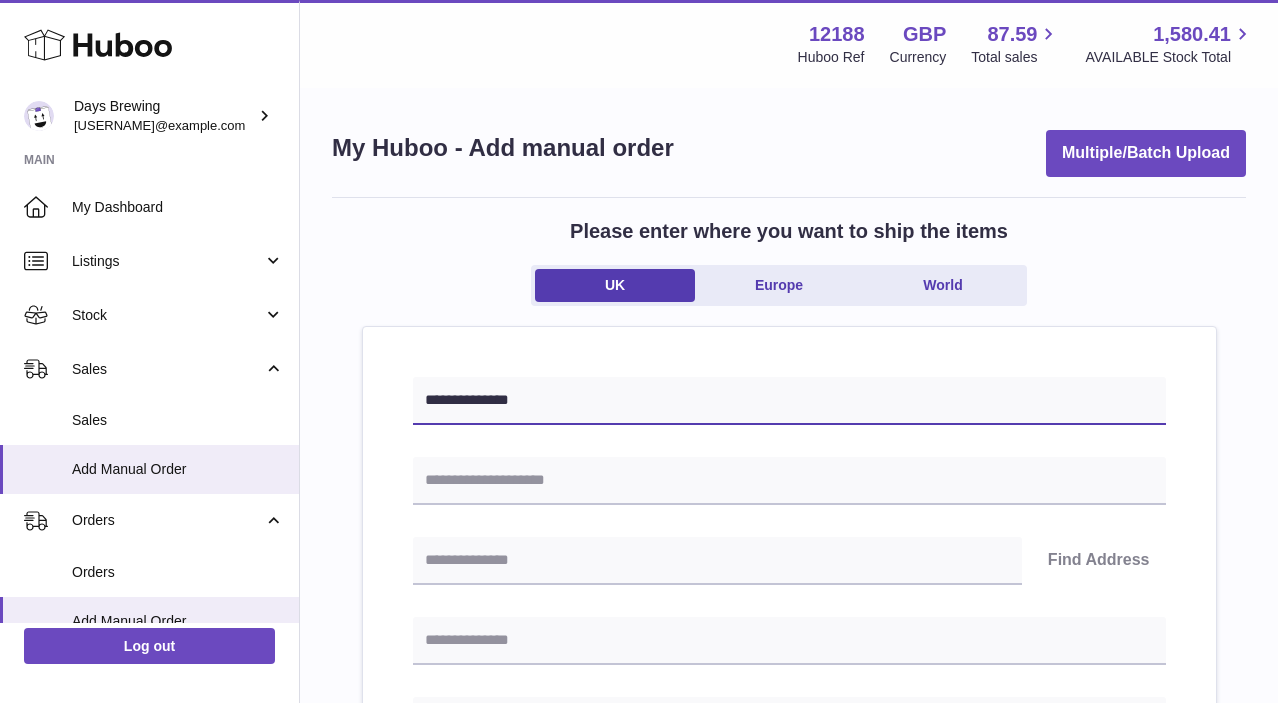 type on "**********" 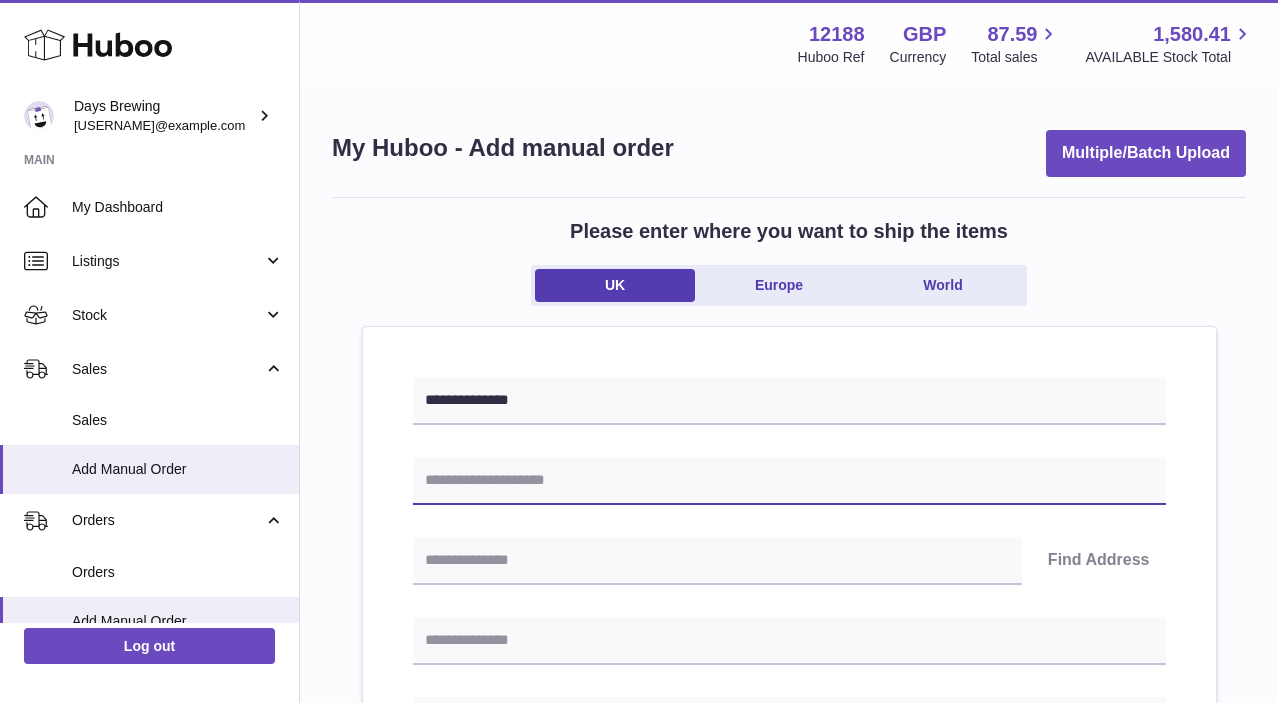 click at bounding box center [789, 481] 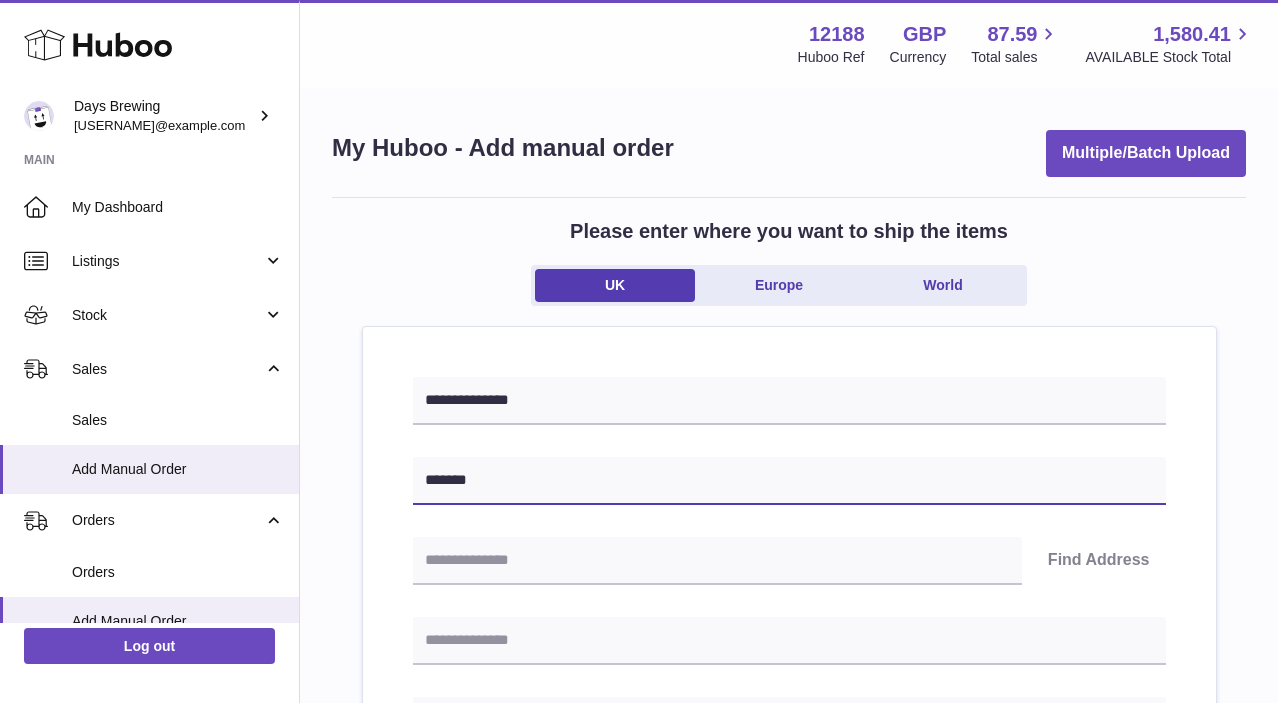 paste on "**********" 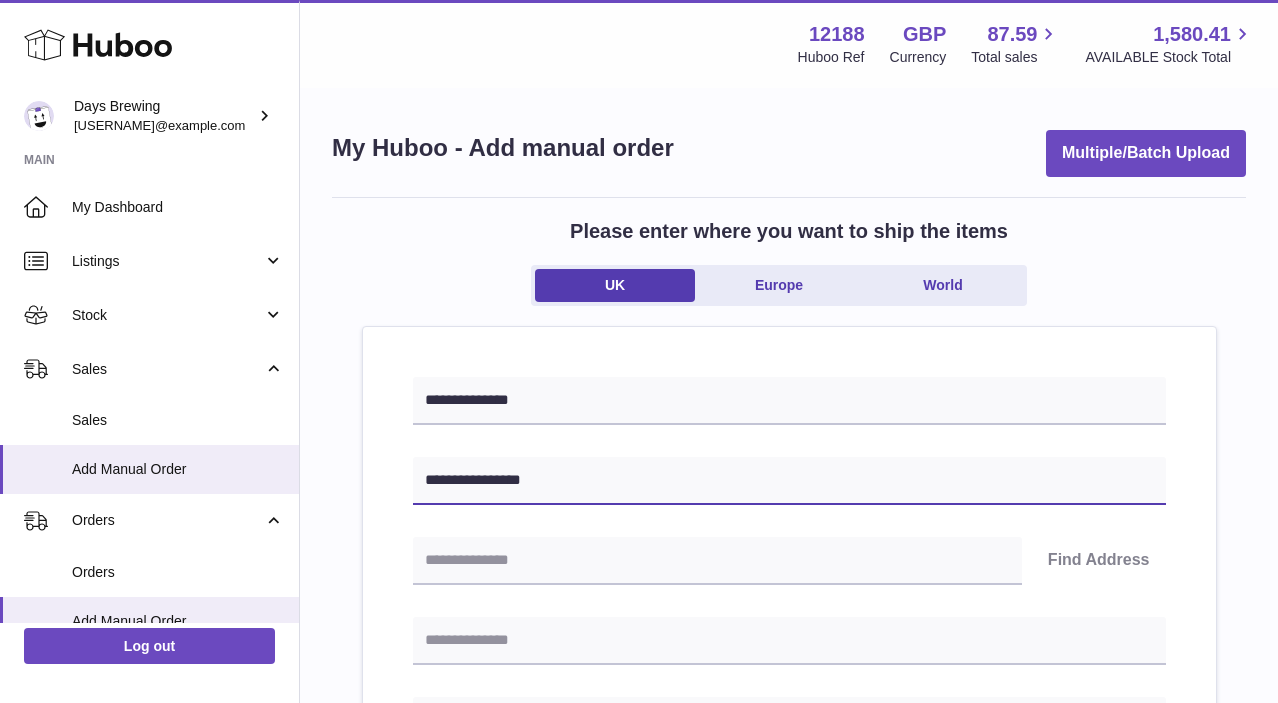 type on "**********" 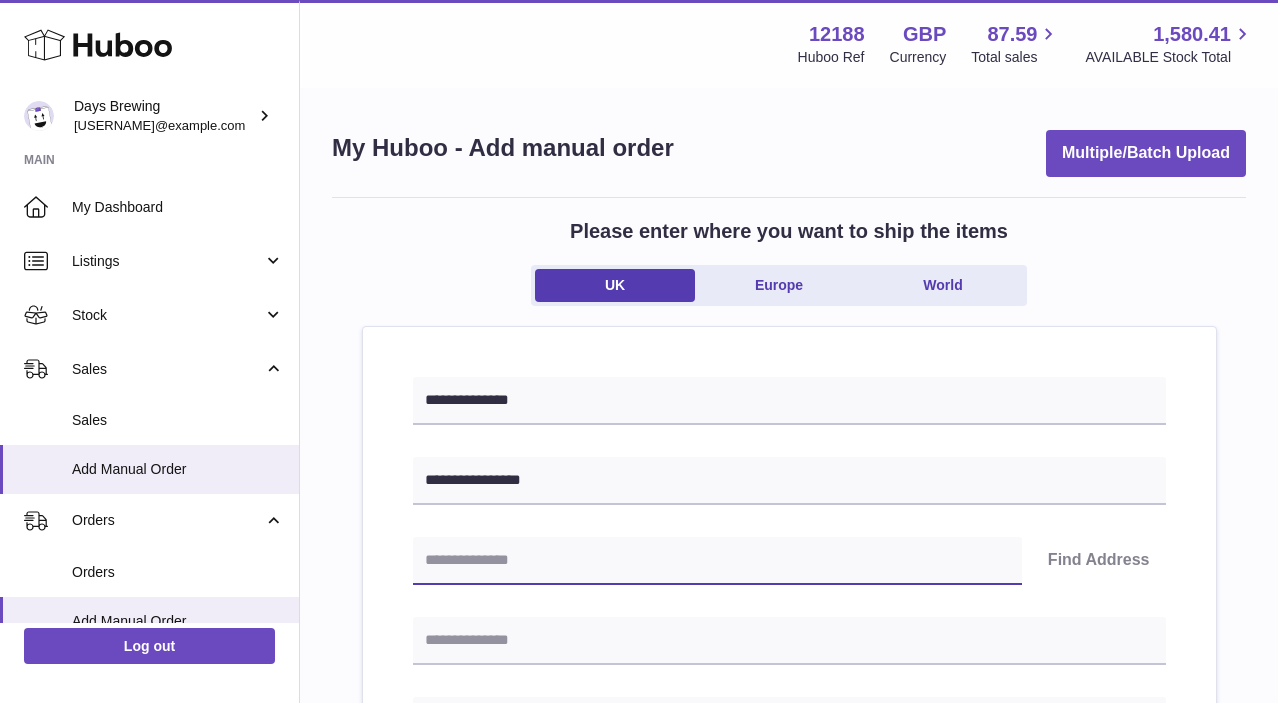 click at bounding box center (717, 561) 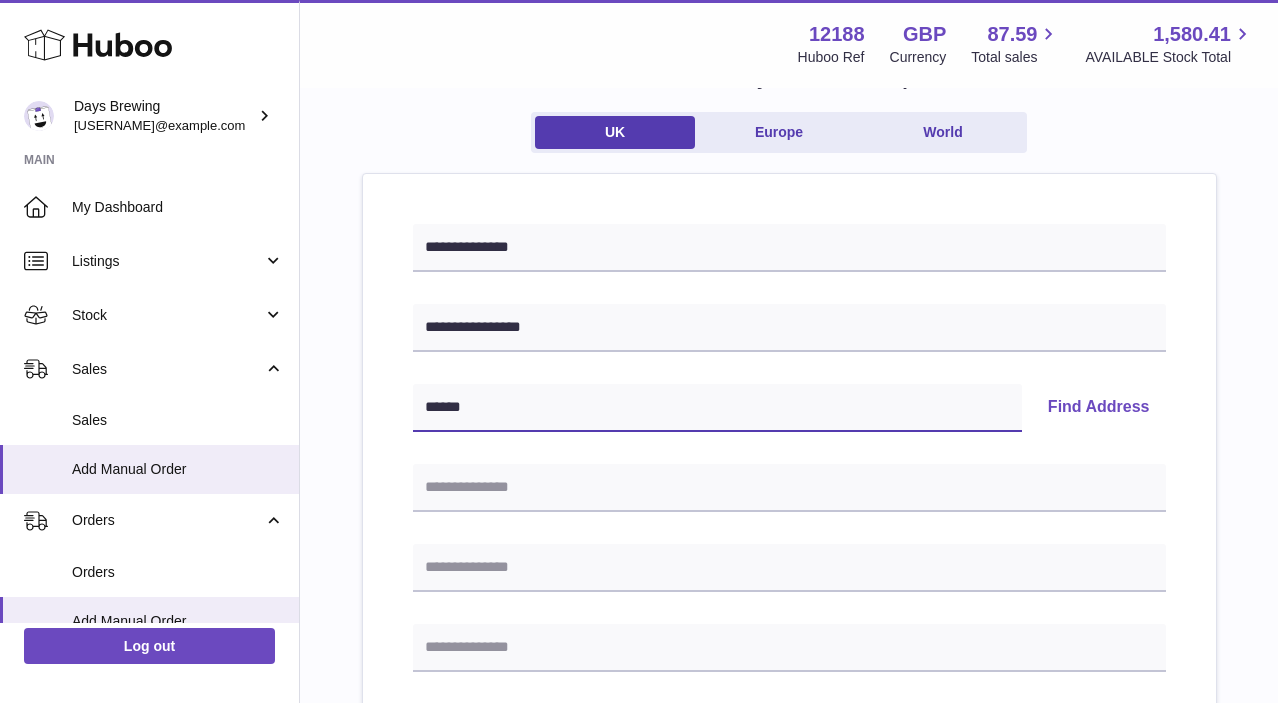 scroll, scrollTop: 0, scrollLeft: 0, axis: both 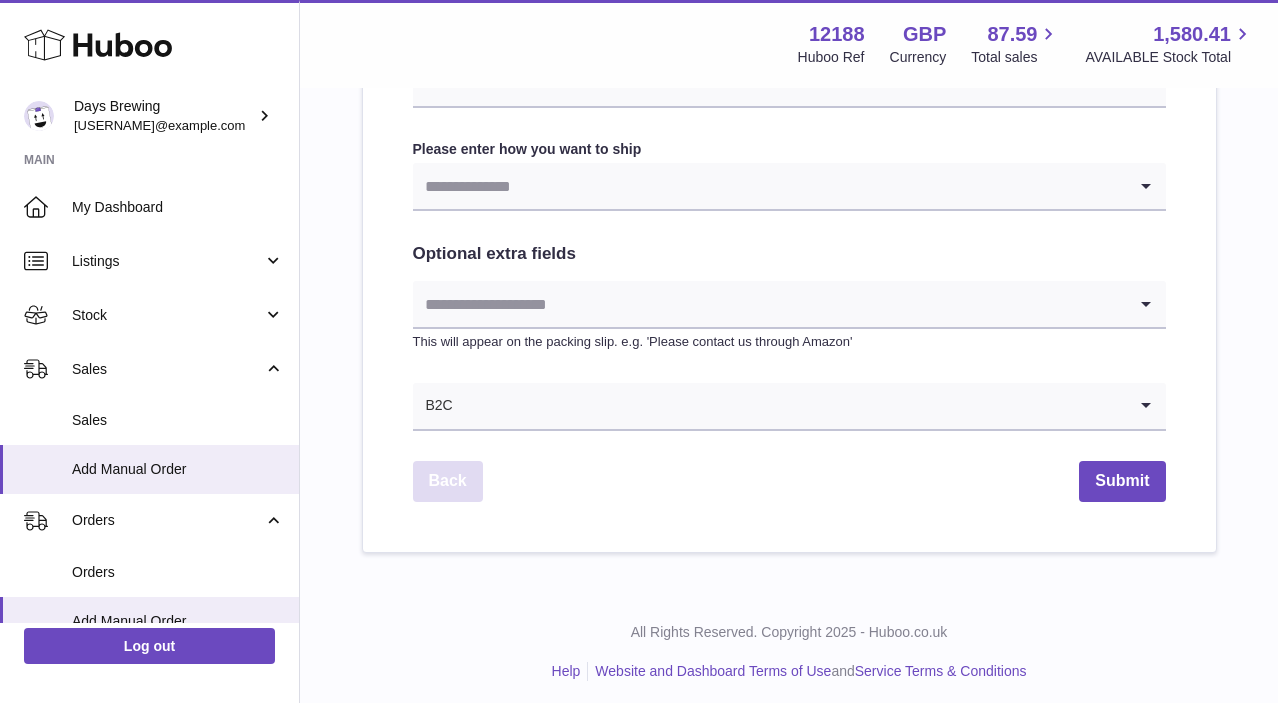 type on "******" 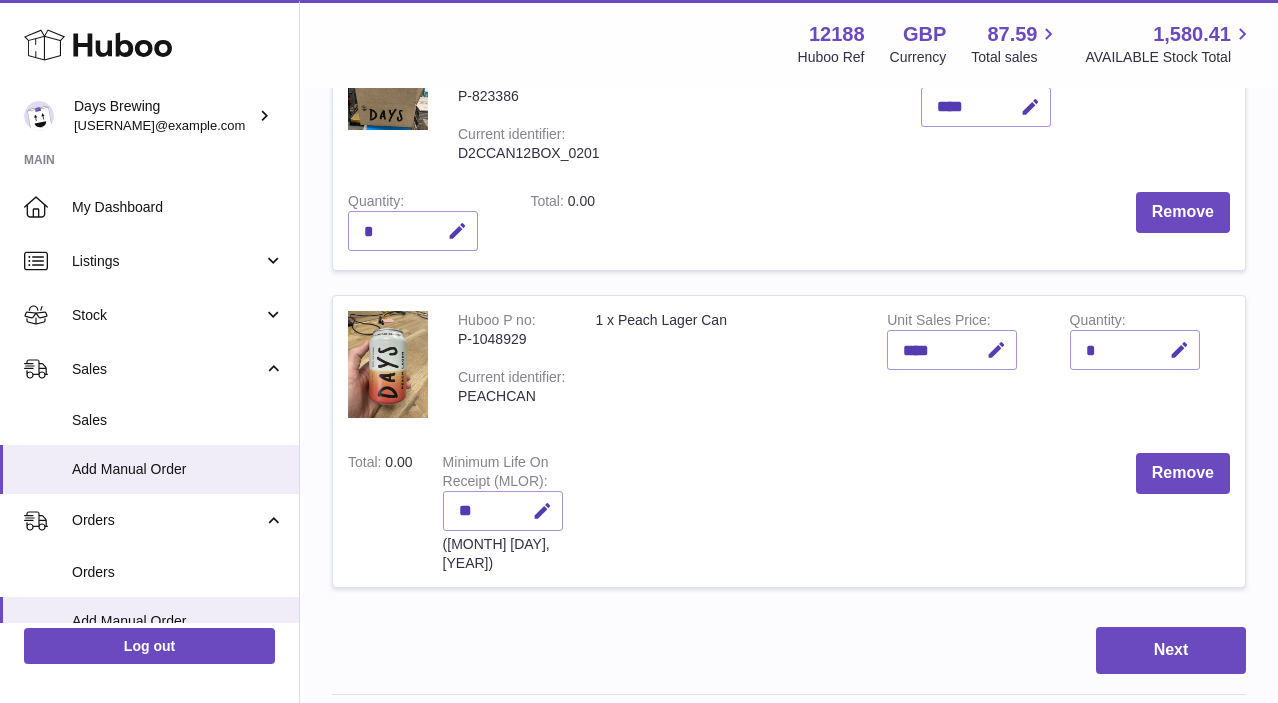 scroll, scrollTop: 364, scrollLeft: 0, axis: vertical 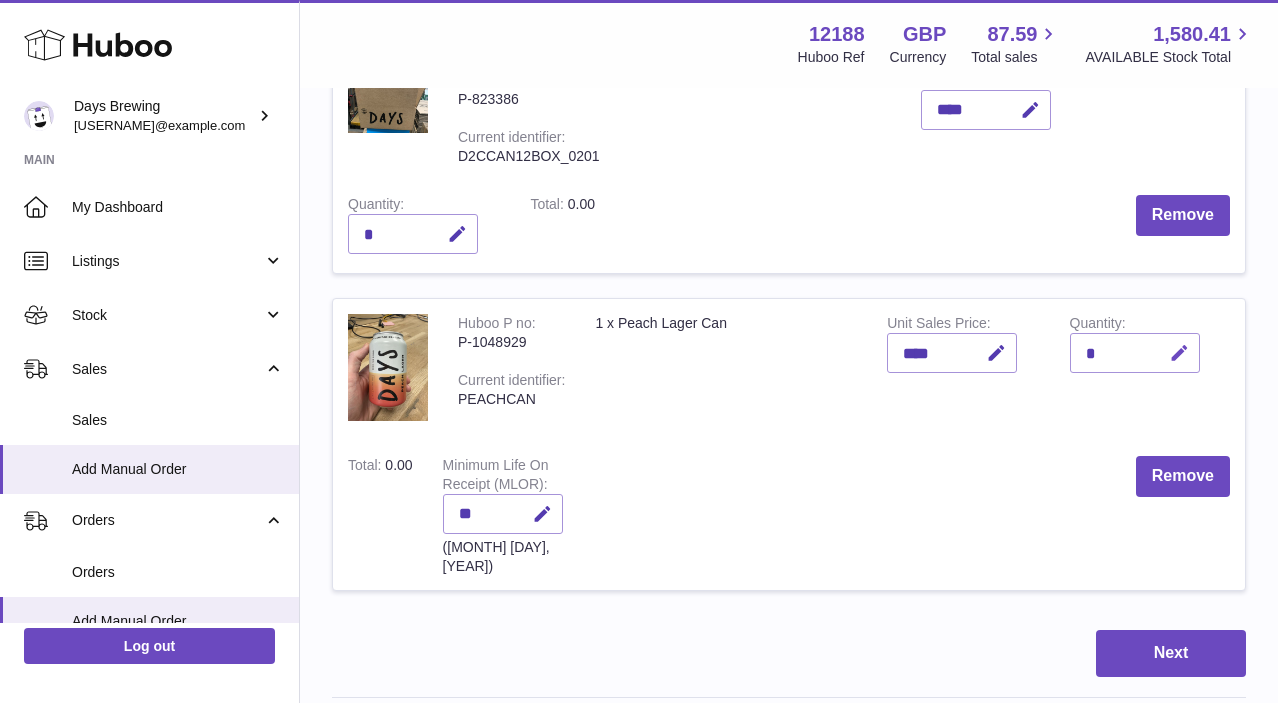 click at bounding box center [1176, 353] 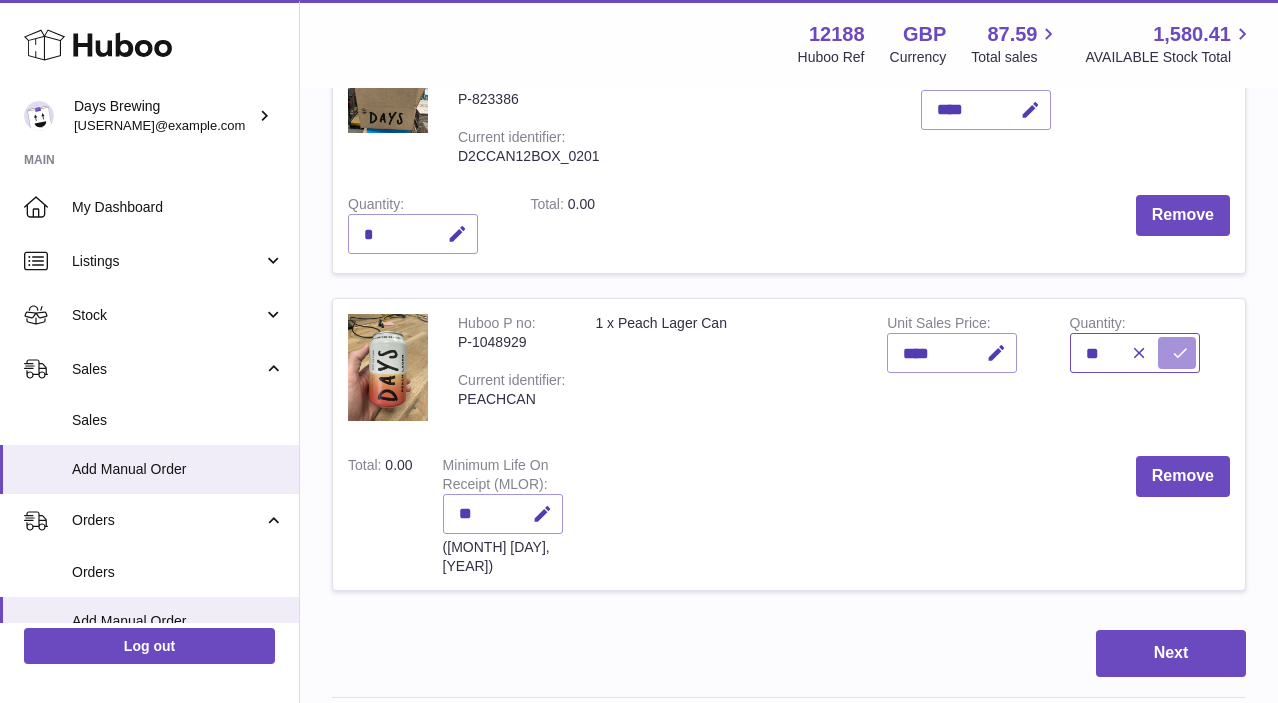 type on "**" 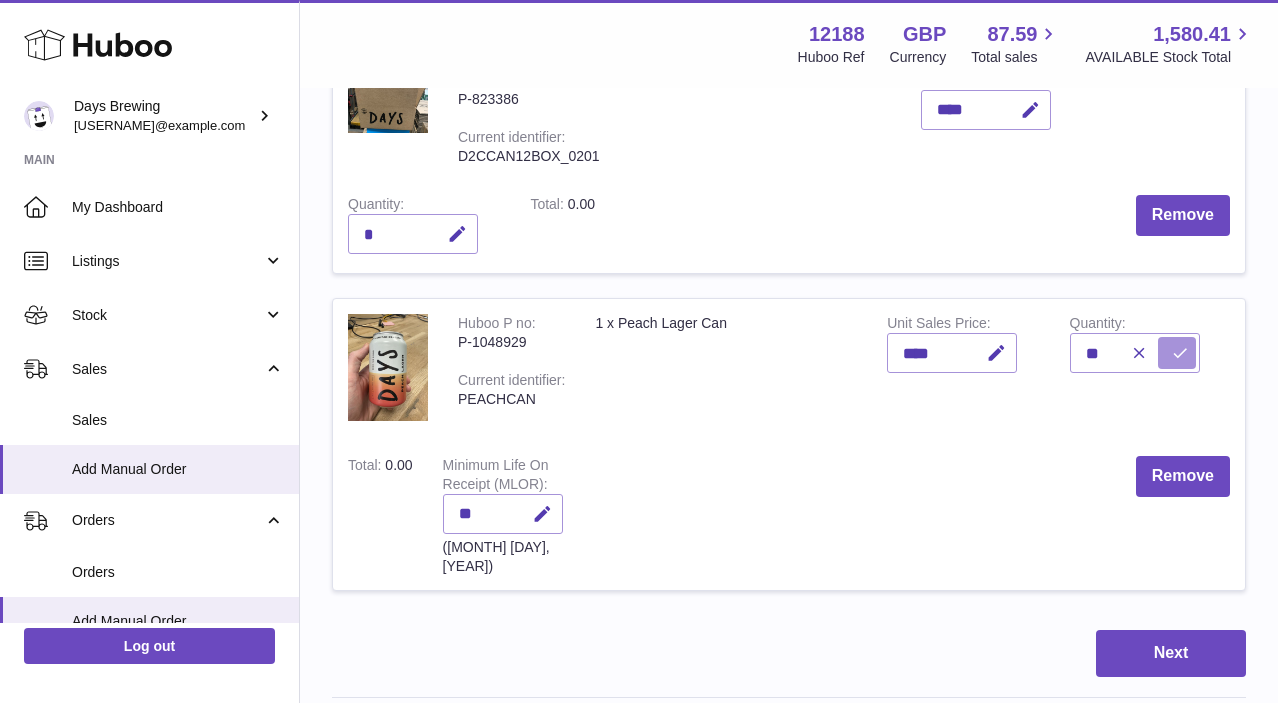 click at bounding box center [1180, 353] 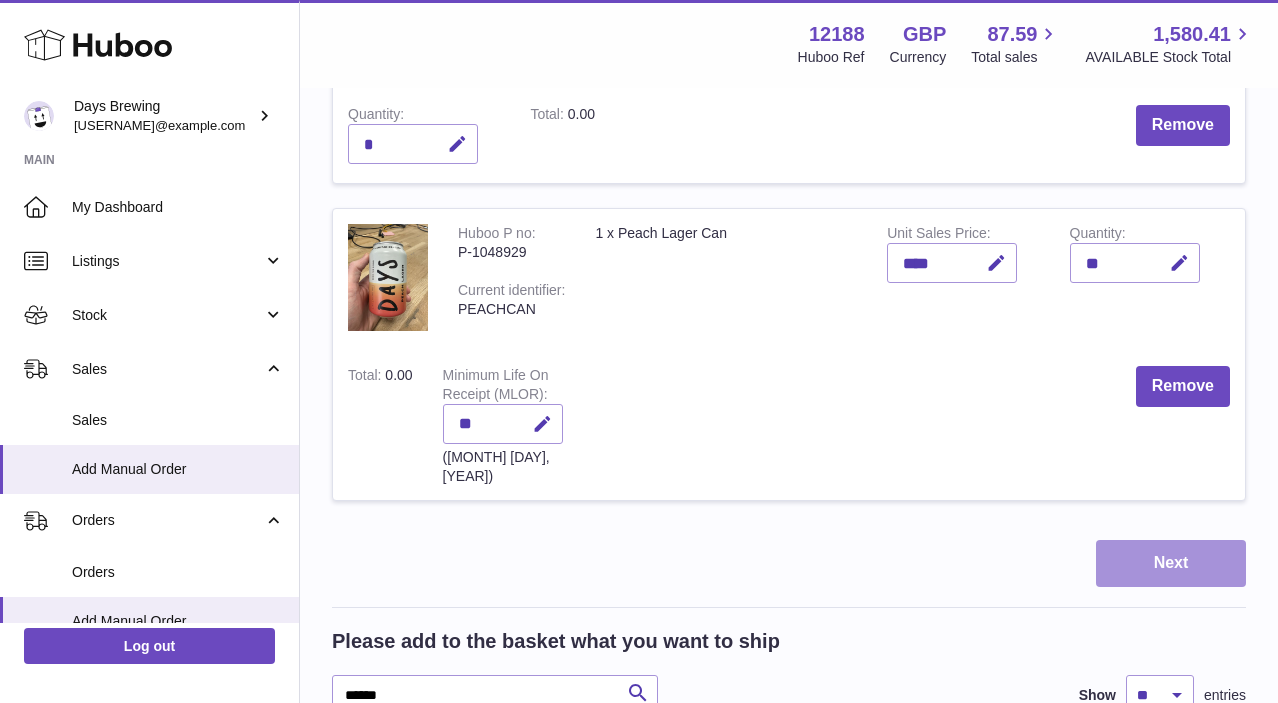 click on "Next" at bounding box center [1171, 563] 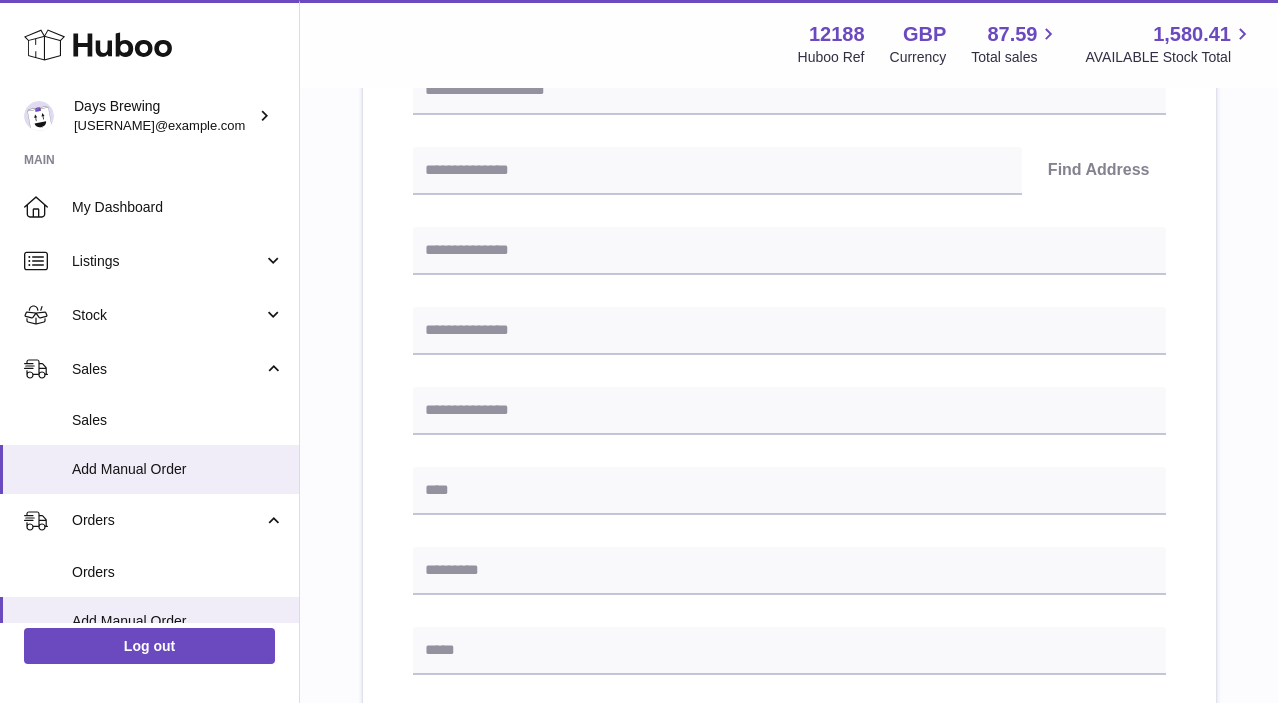 scroll, scrollTop: 0, scrollLeft: 0, axis: both 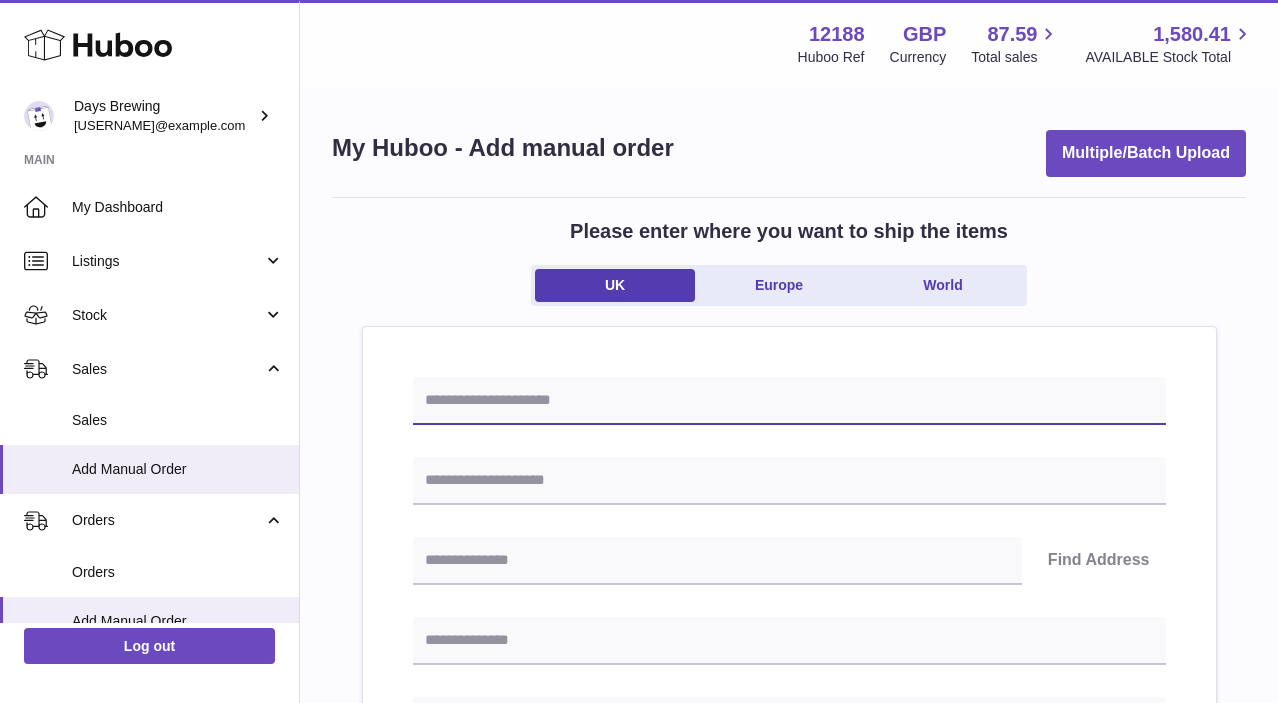 click at bounding box center (789, 401) 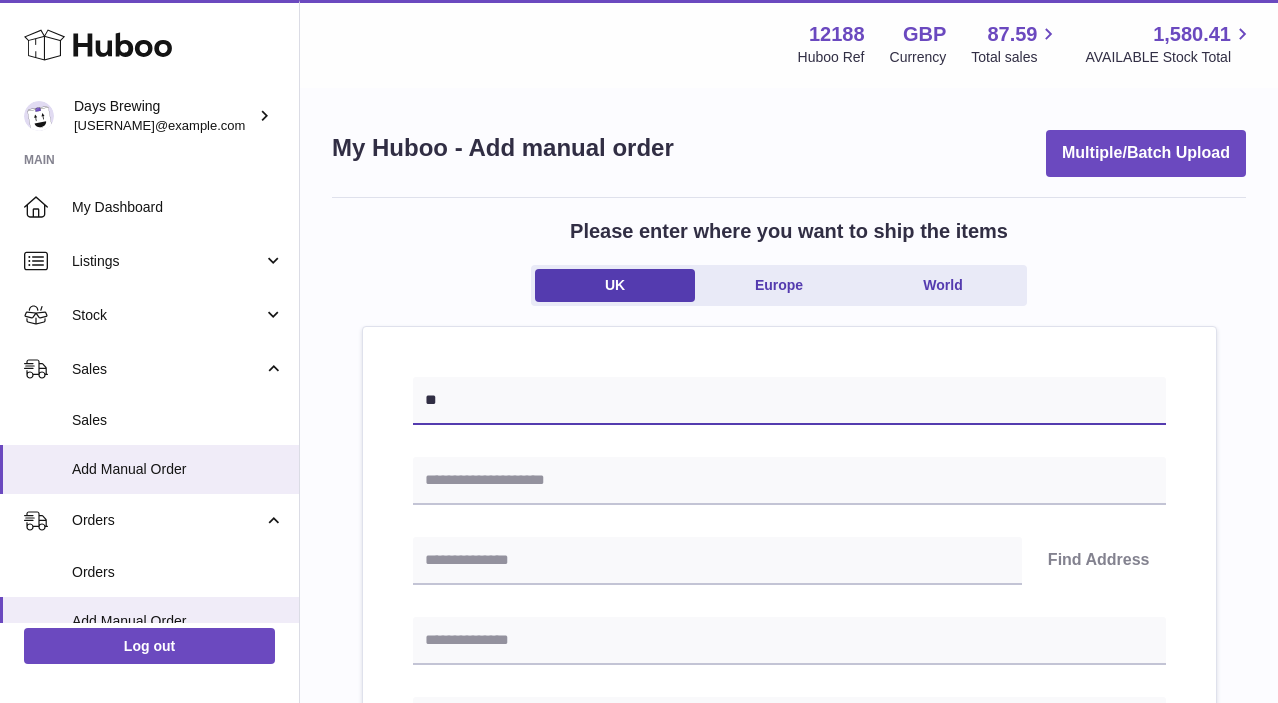 type on "**********" 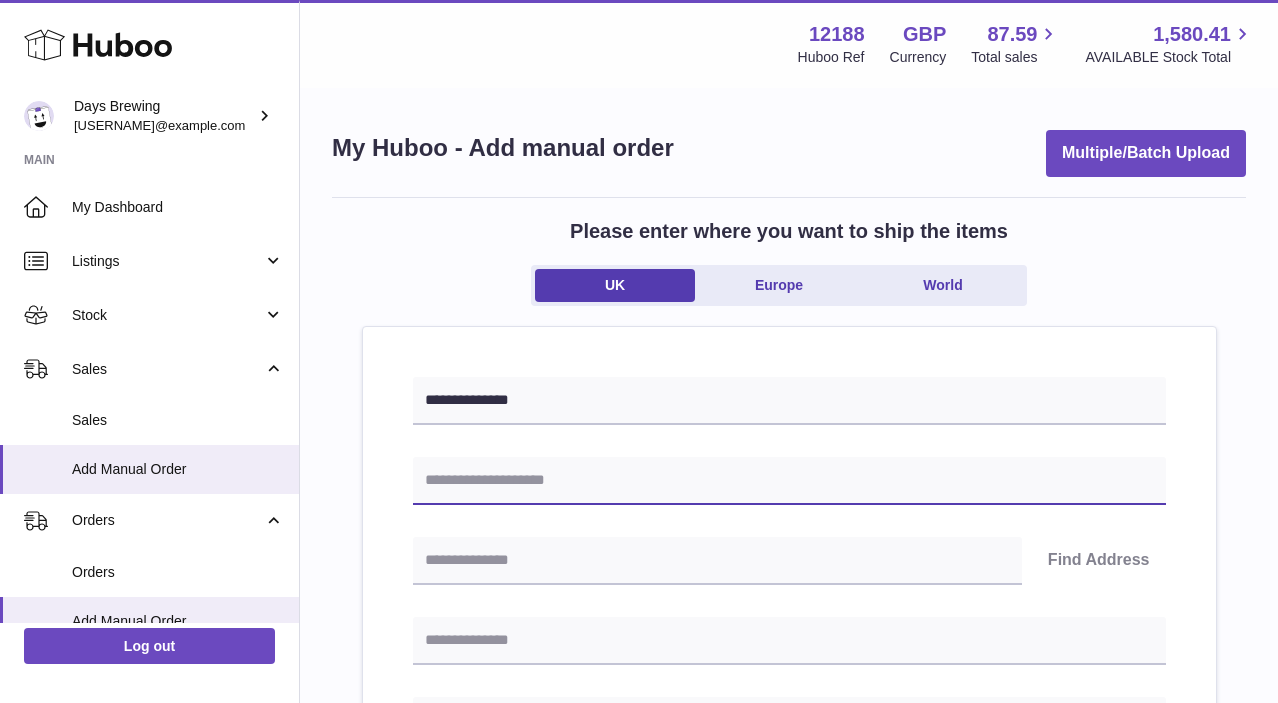 click at bounding box center [789, 481] 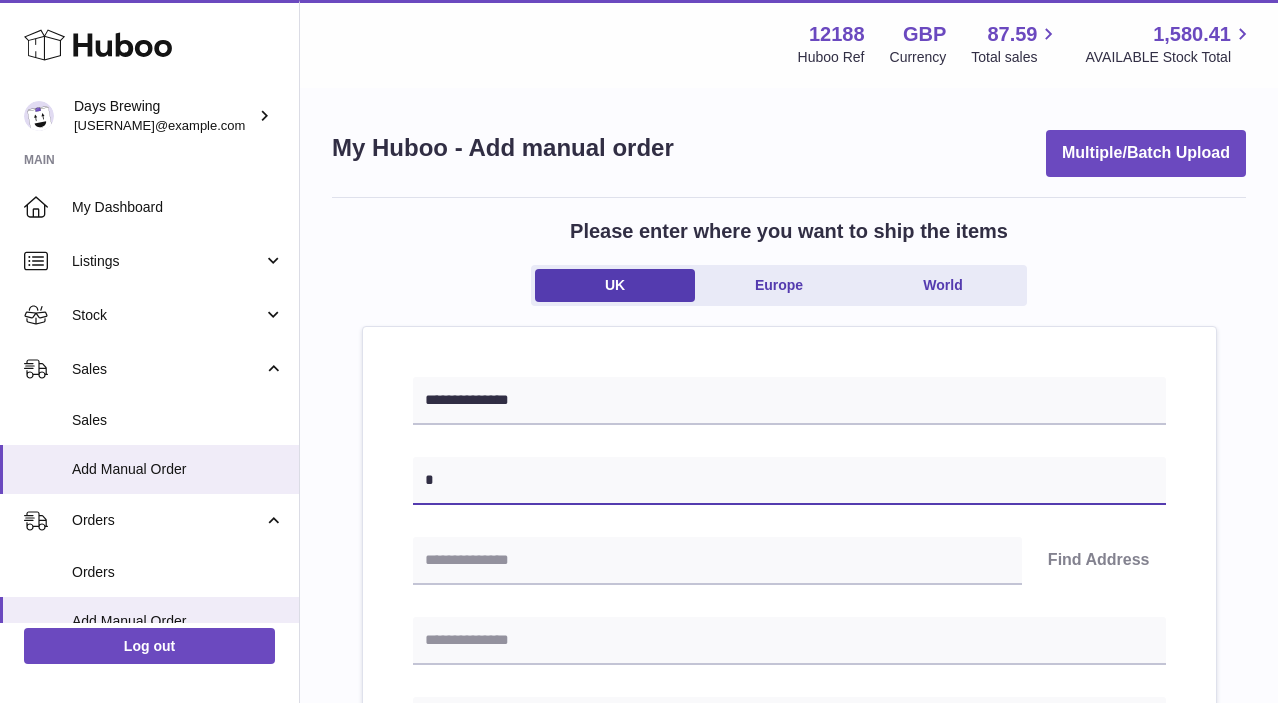 type on "**********" 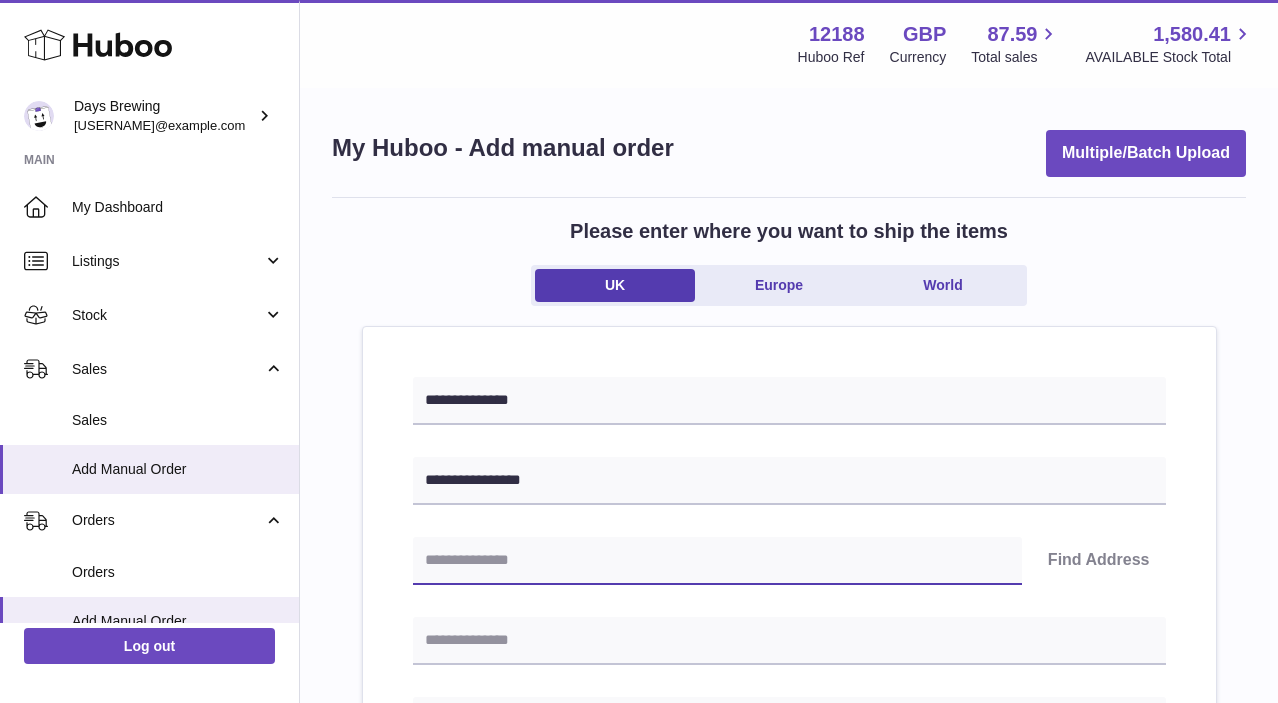 click at bounding box center [717, 561] 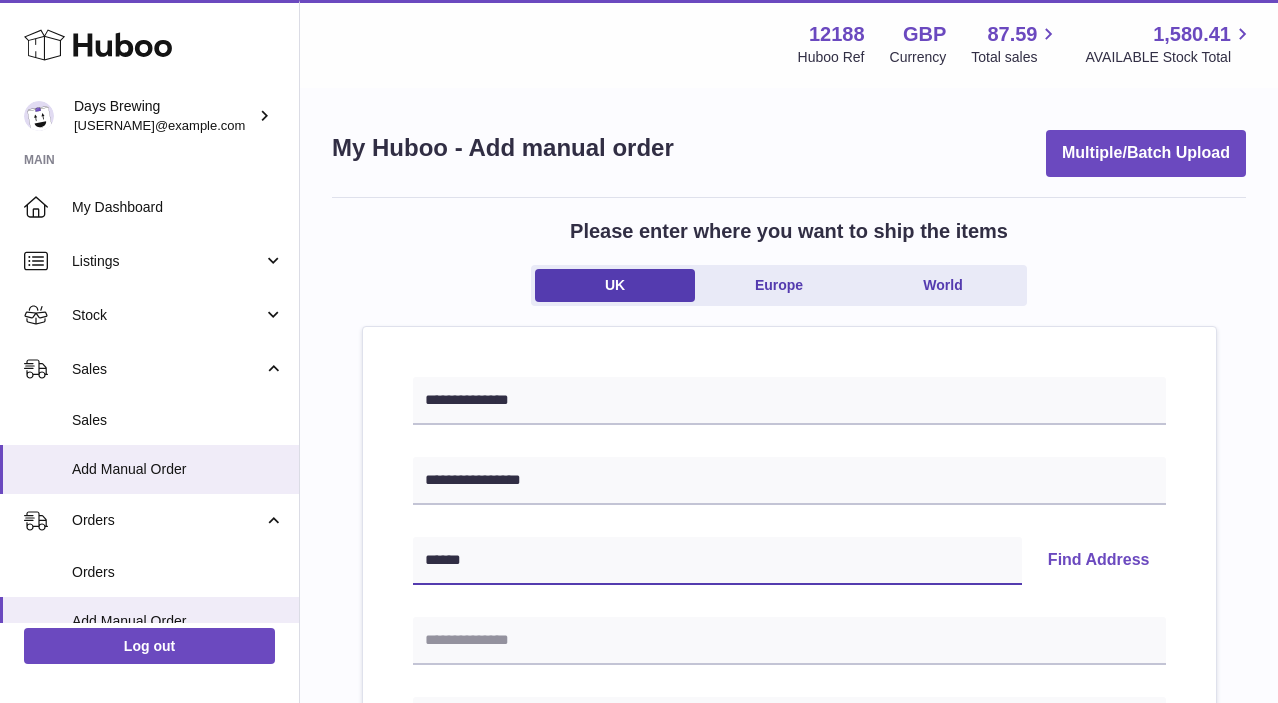 type on "******" 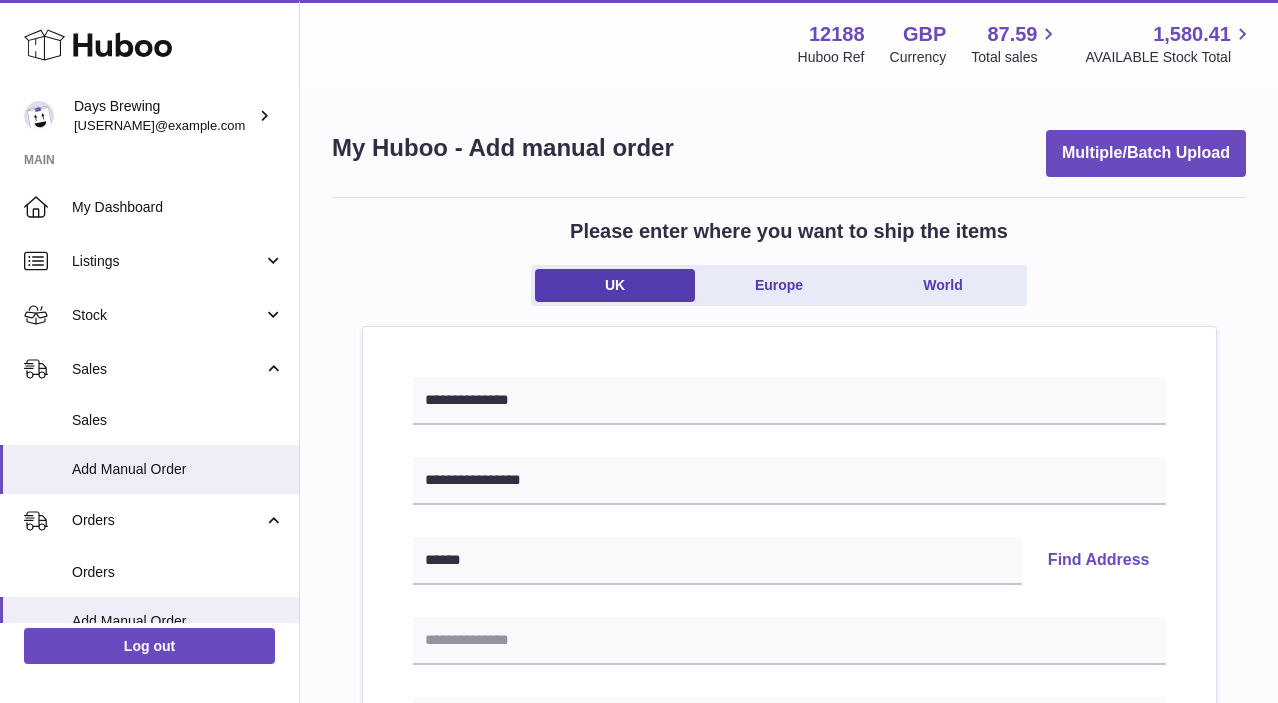 click on "Find Address" at bounding box center [1099, 561] 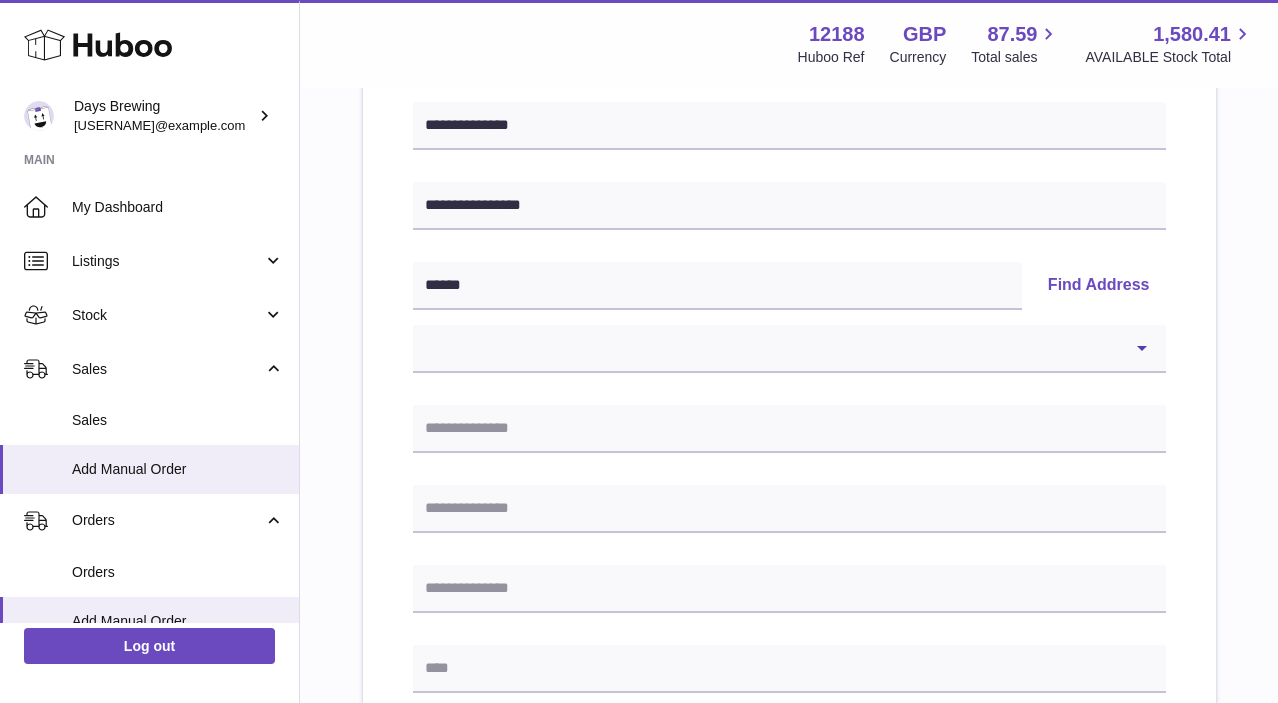 scroll, scrollTop: 276, scrollLeft: 0, axis: vertical 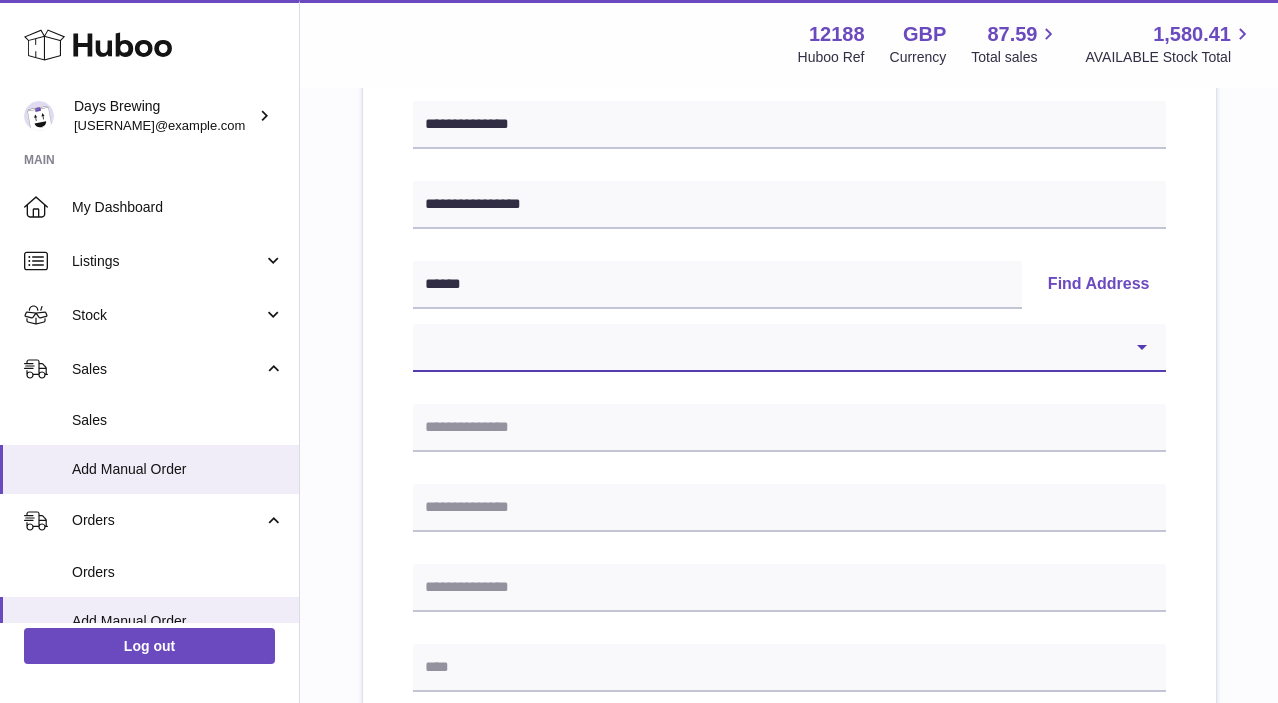 click on "**********" at bounding box center [789, 348] 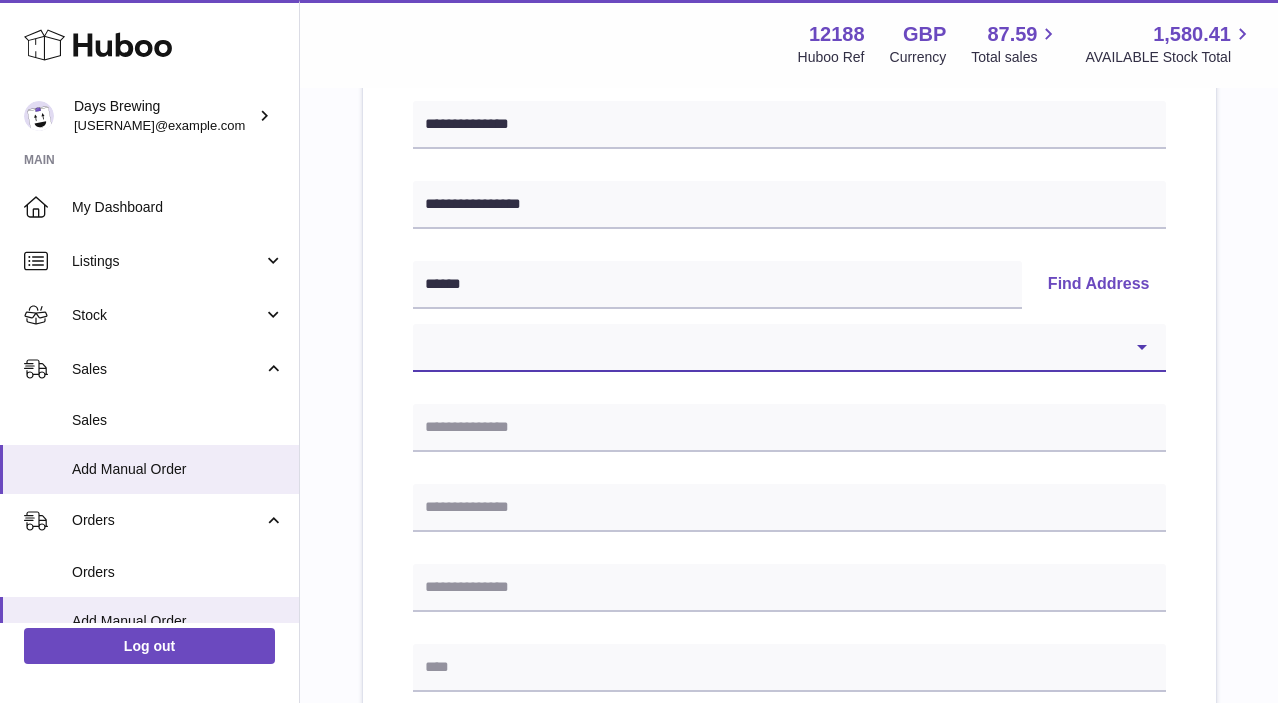 select on "**" 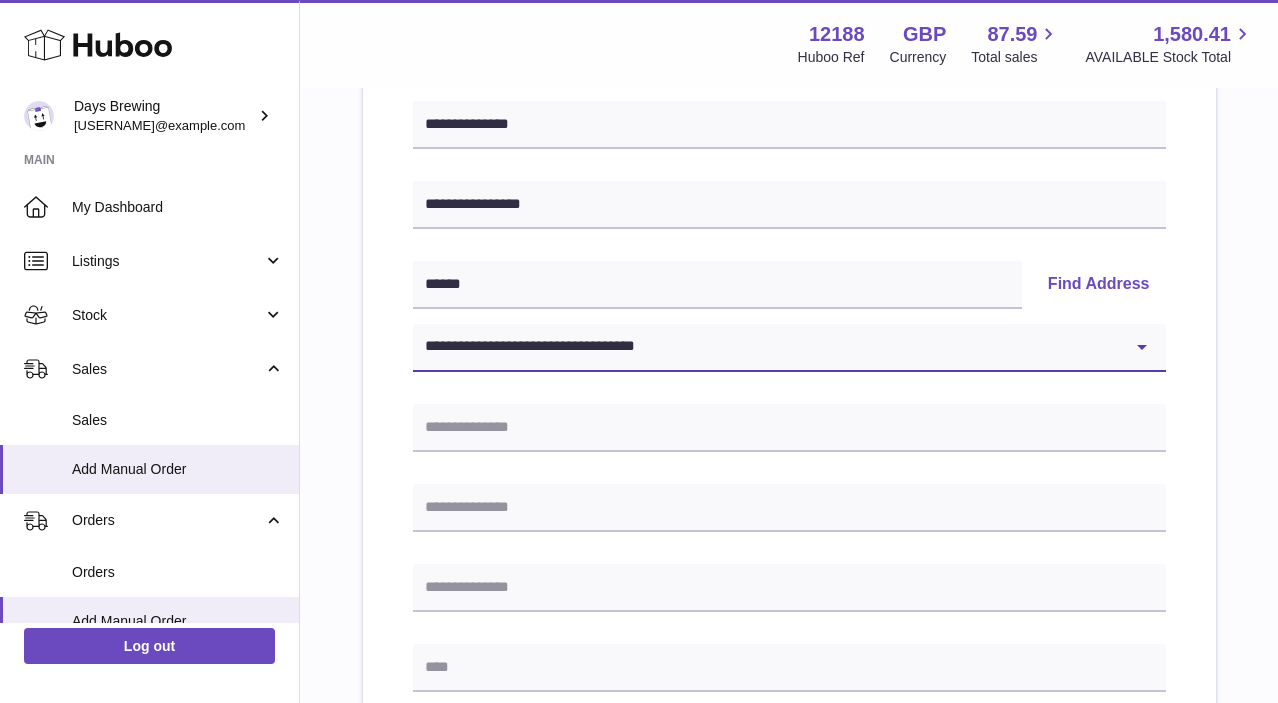 type on "**********" 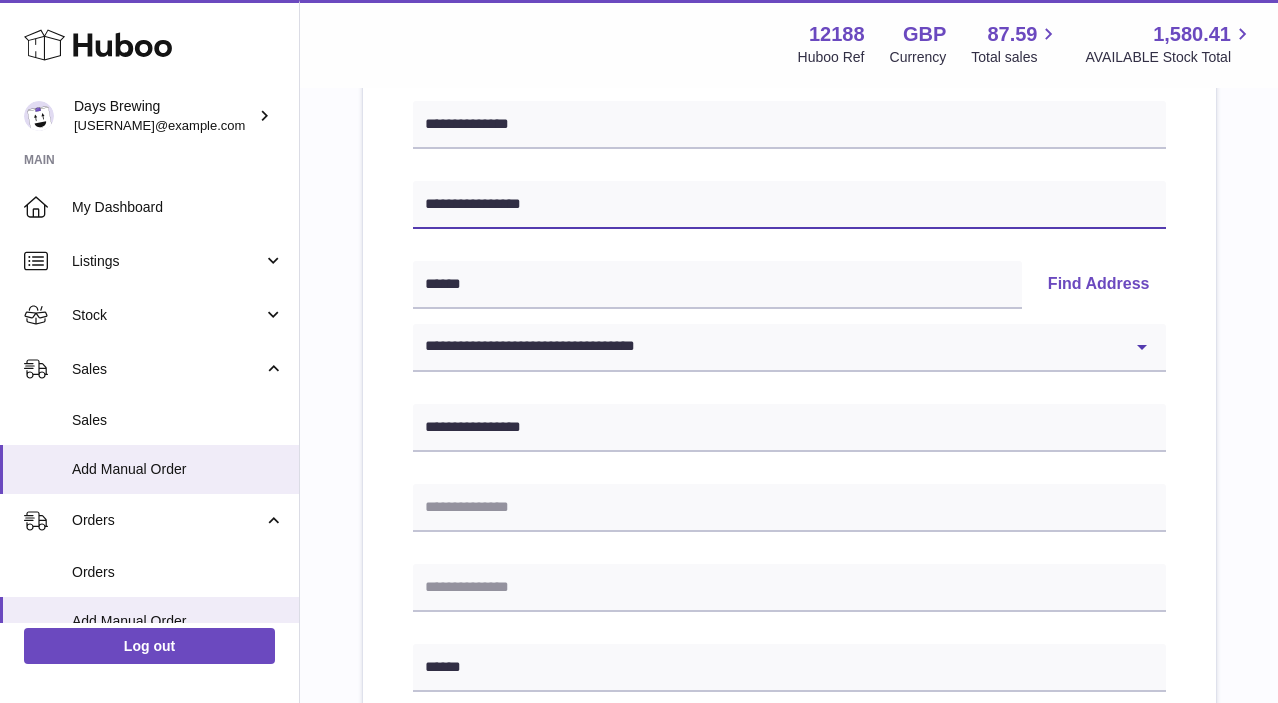 click on "**********" at bounding box center [789, 205] 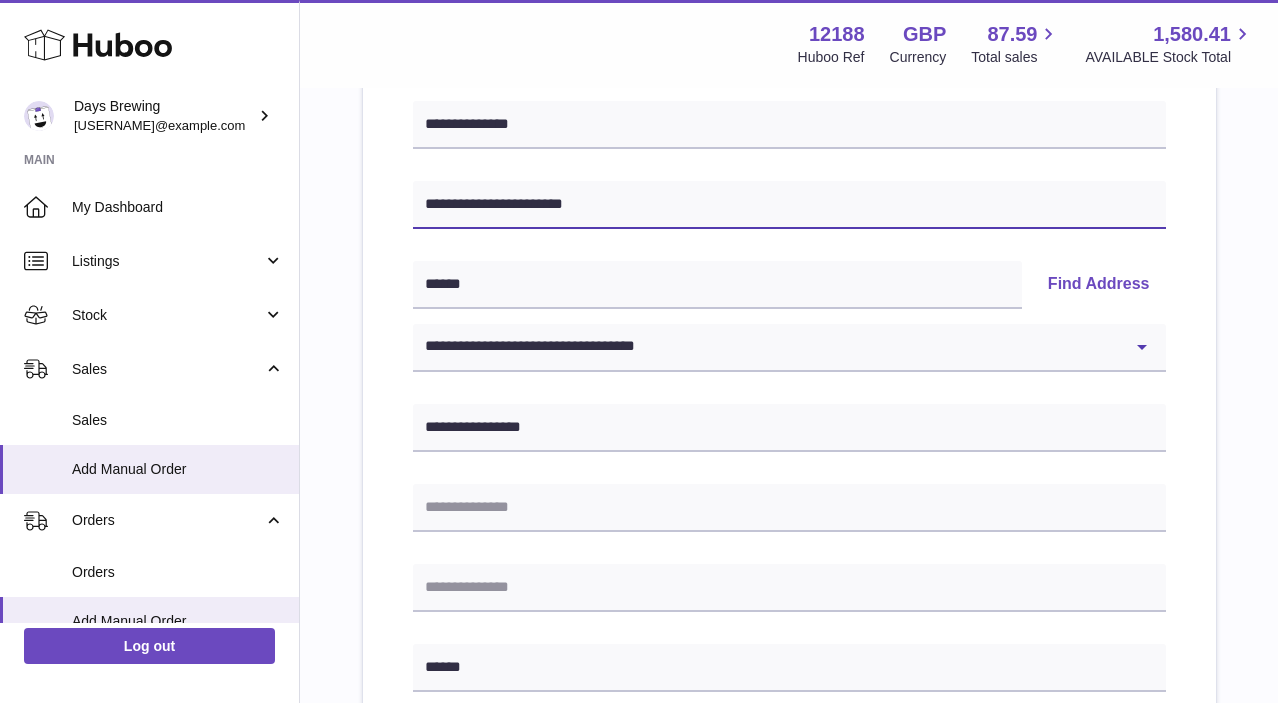 click on "**********" at bounding box center [789, 205] 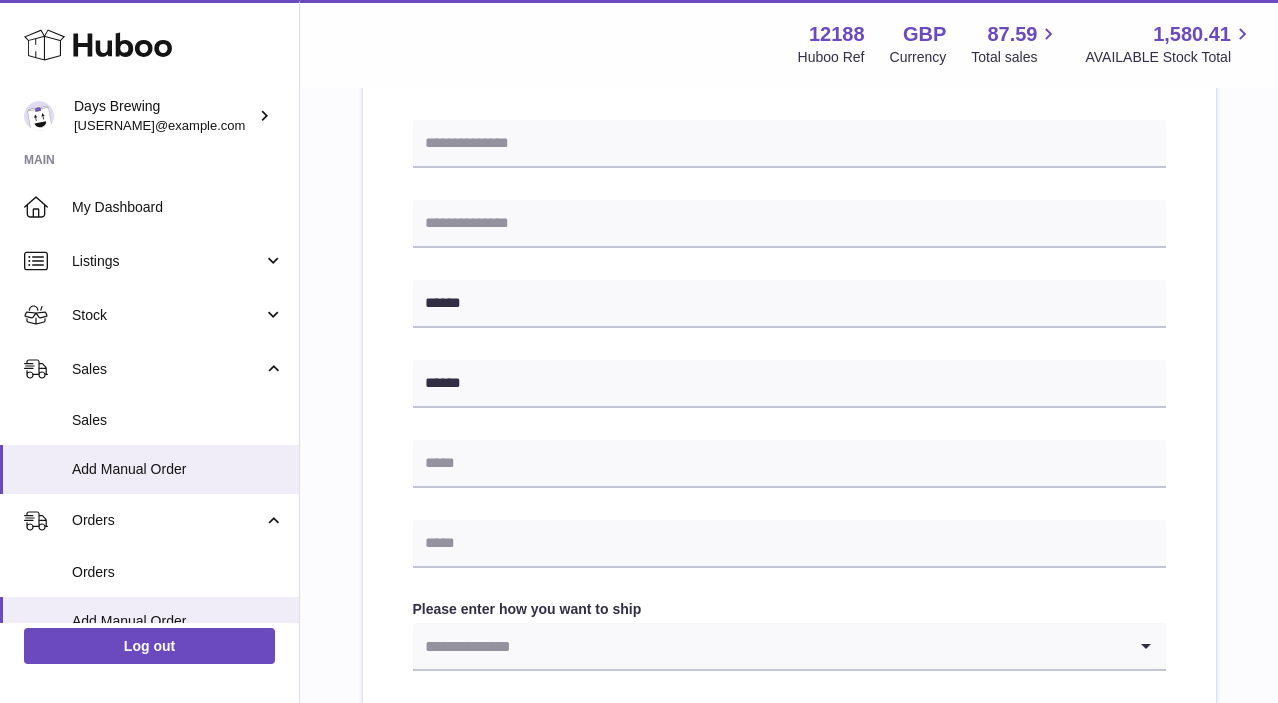 scroll, scrollTop: 642, scrollLeft: 0, axis: vertical 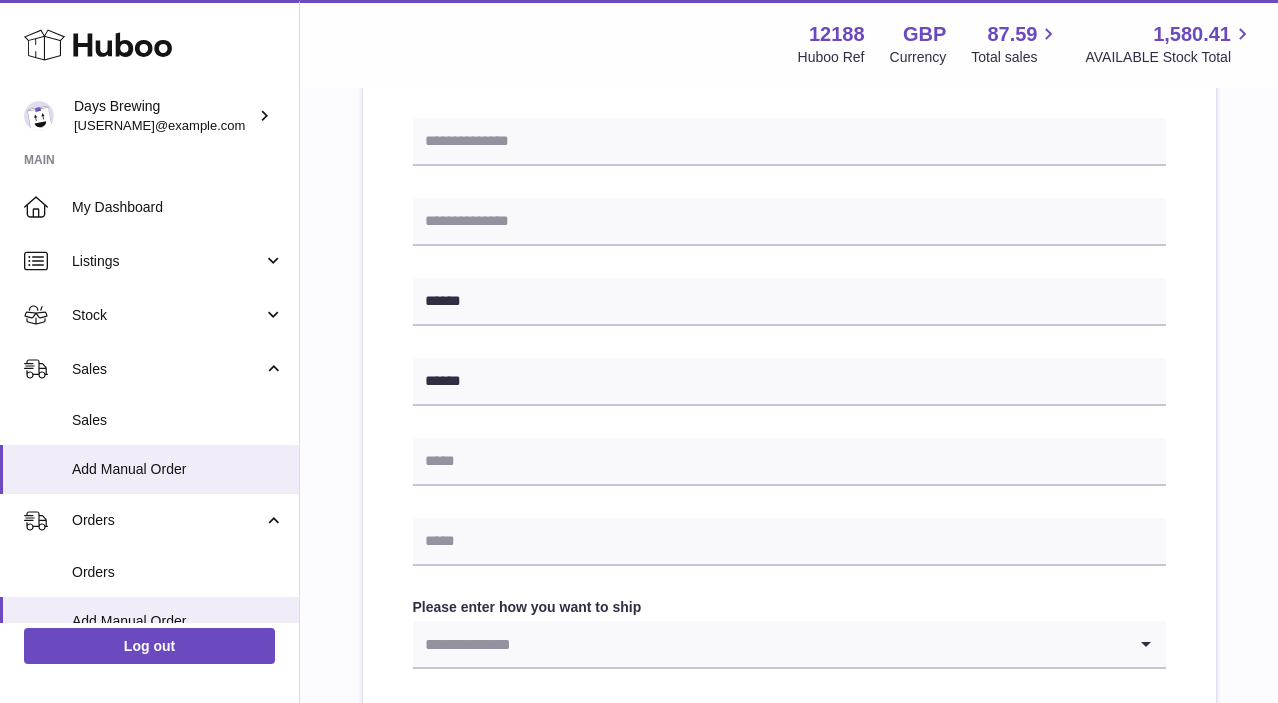 type on "**********" 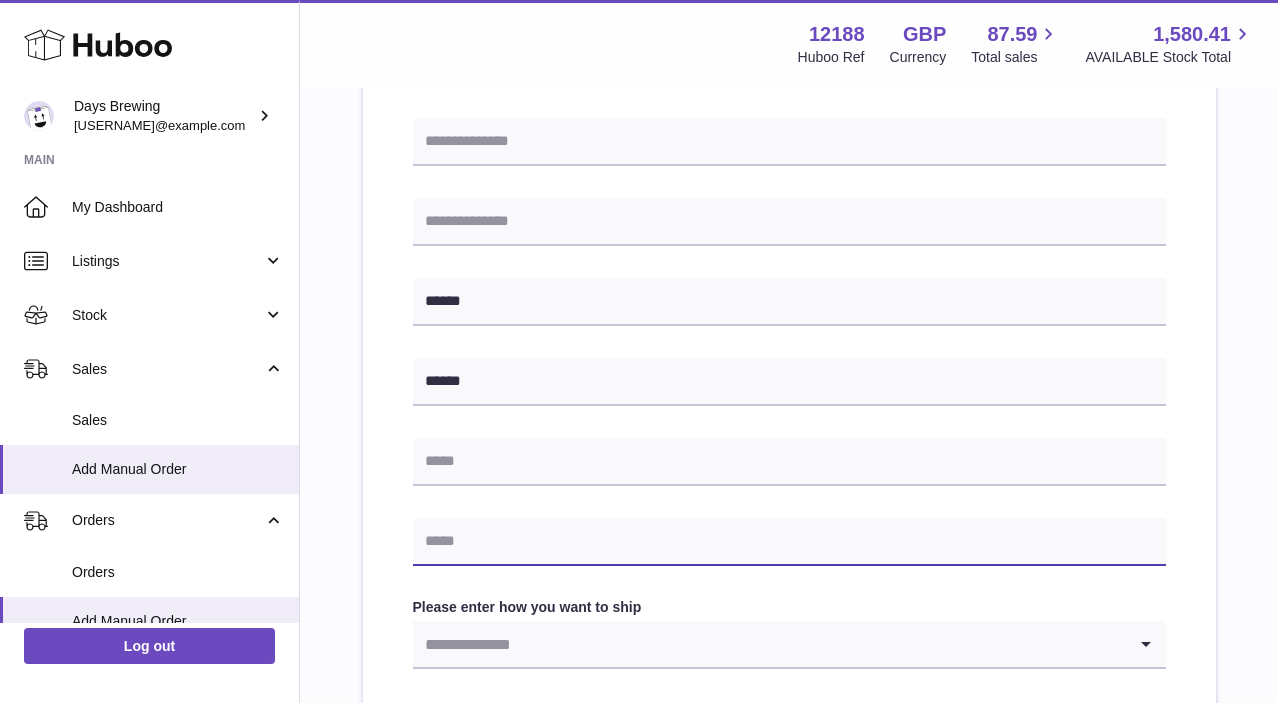 click at bounding box center (789, 542) 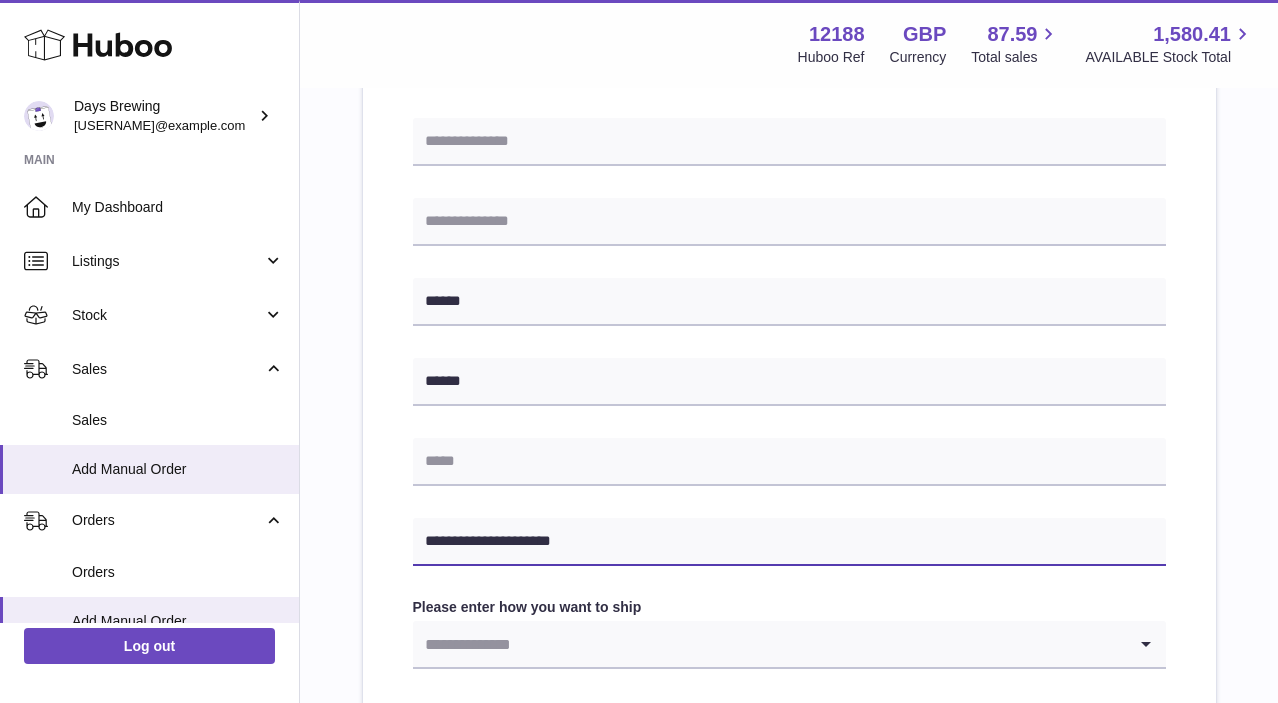 type on "**********" 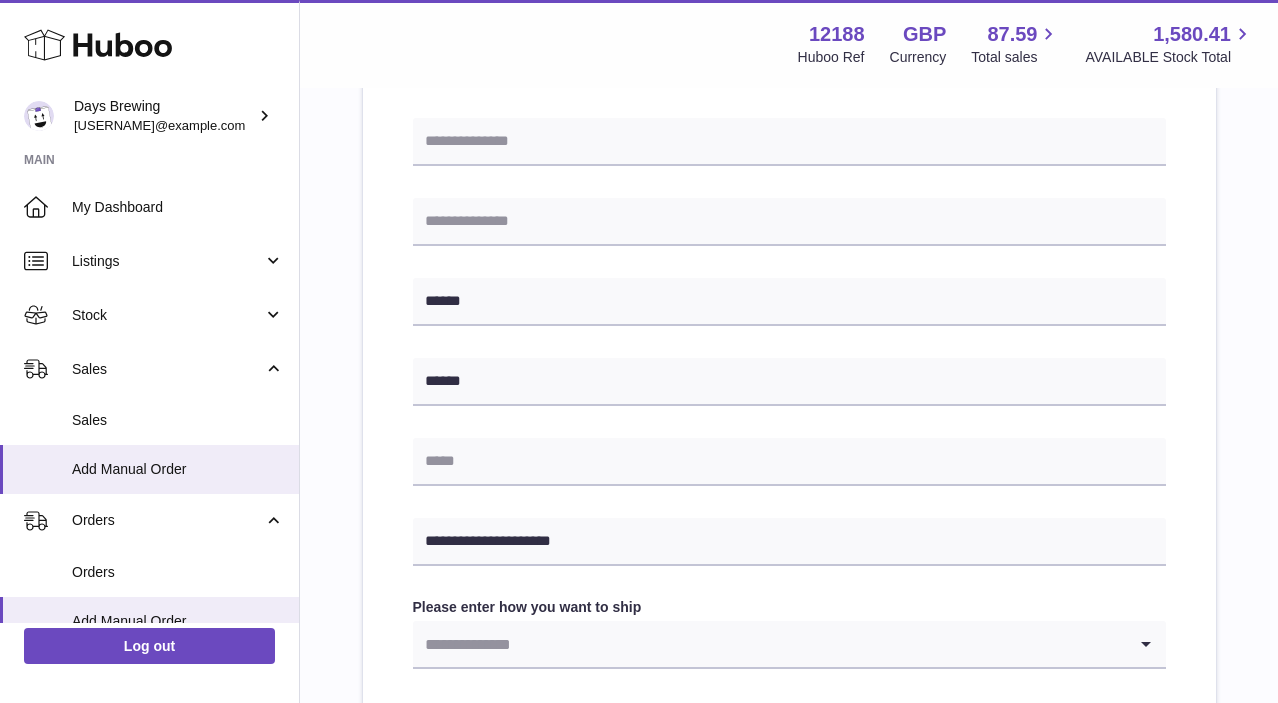 click on "**********" at bounding box center (789, 312) 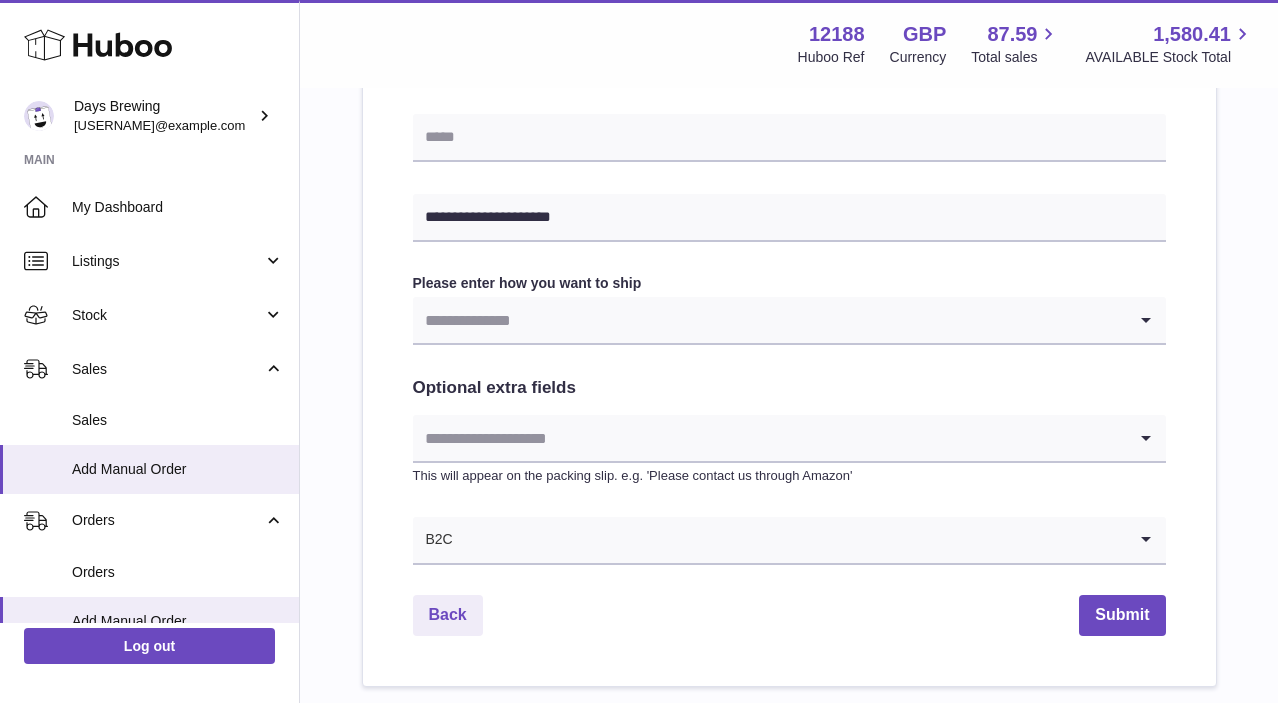 scroll, scrollTop: 970, scrollLeft: 0, axis: vertical 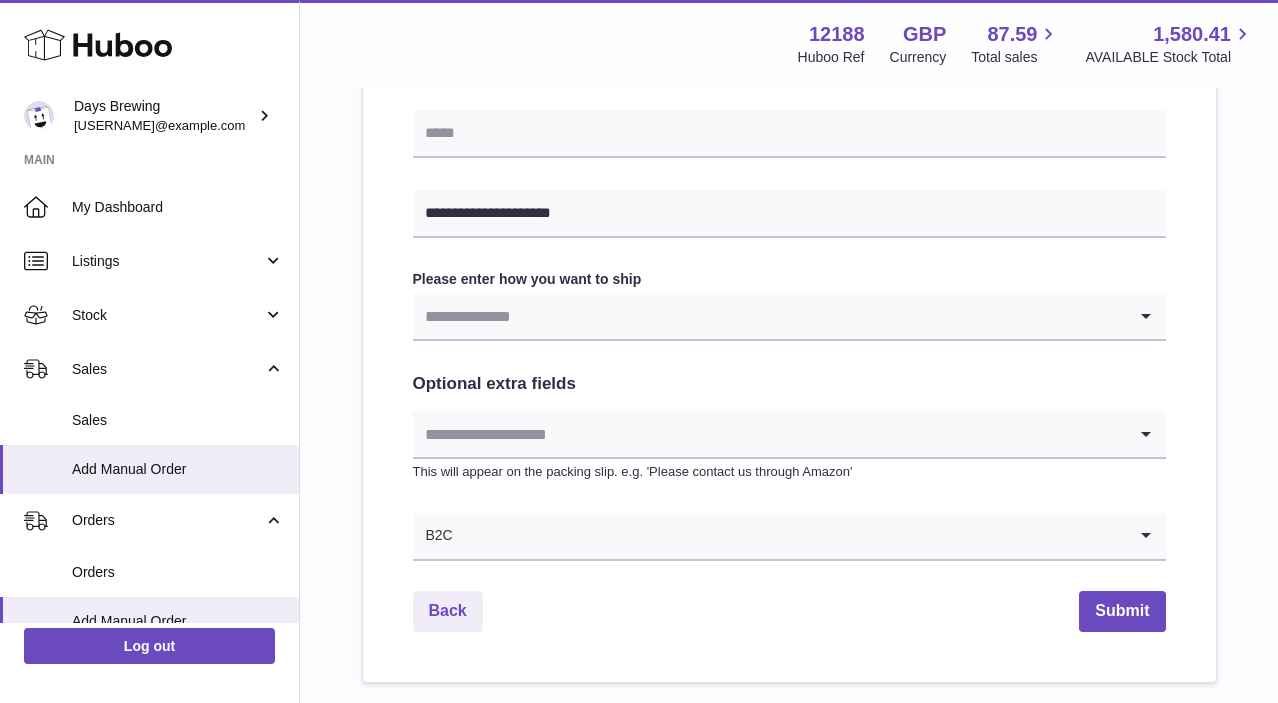 click on "**********" at bounding box center [789, -16] 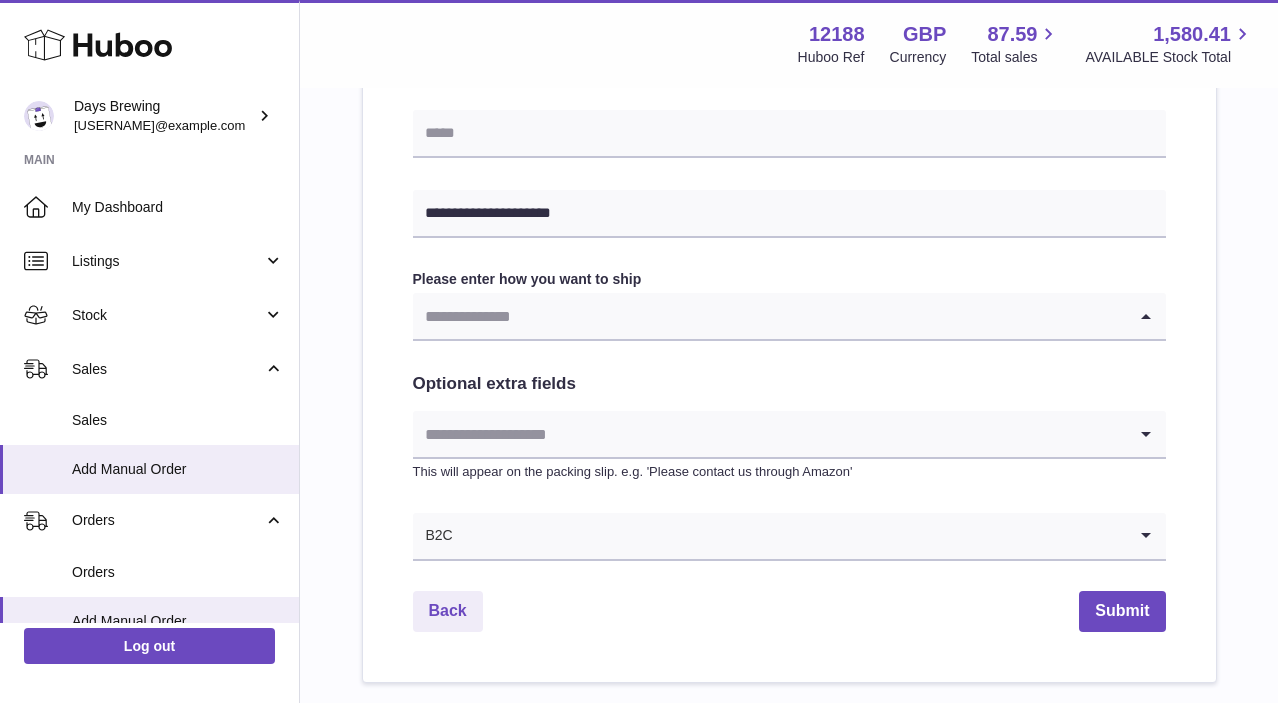 click at bounding box center (769, 316) 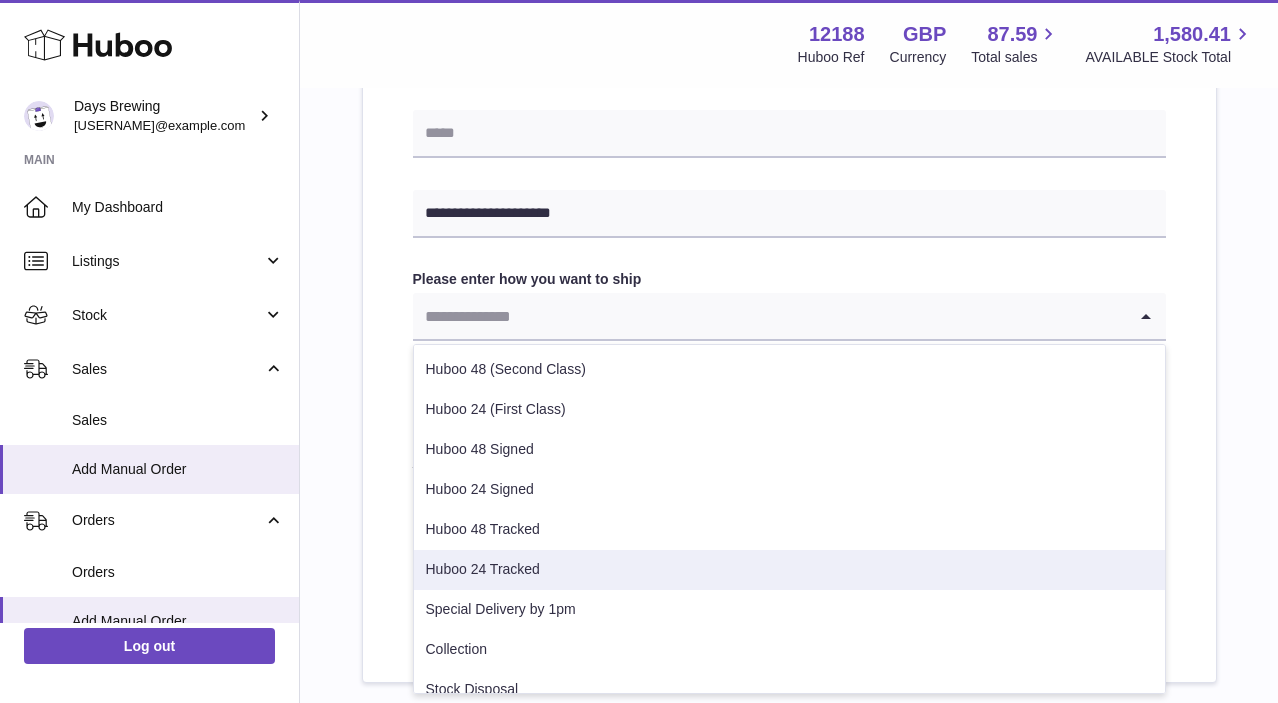 click on "Huboo 24 Tracked" at bounding box center (789, 570) 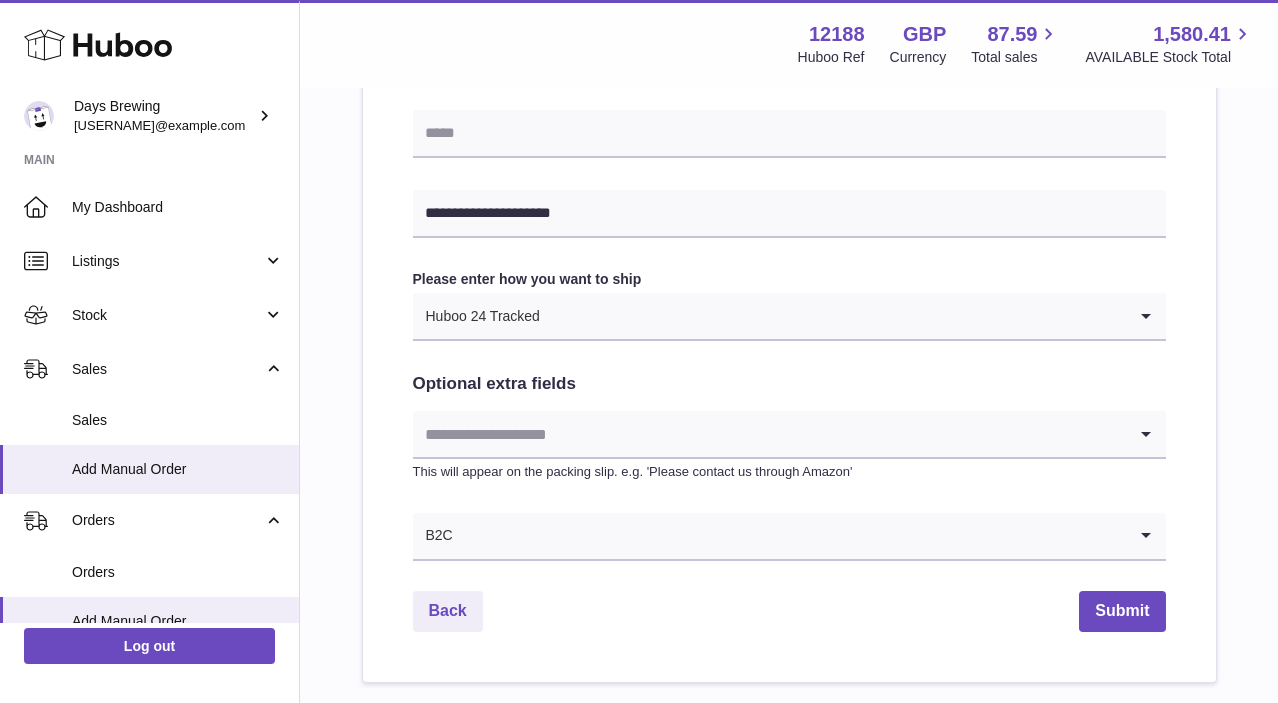 click at bounding box center (833, 316) 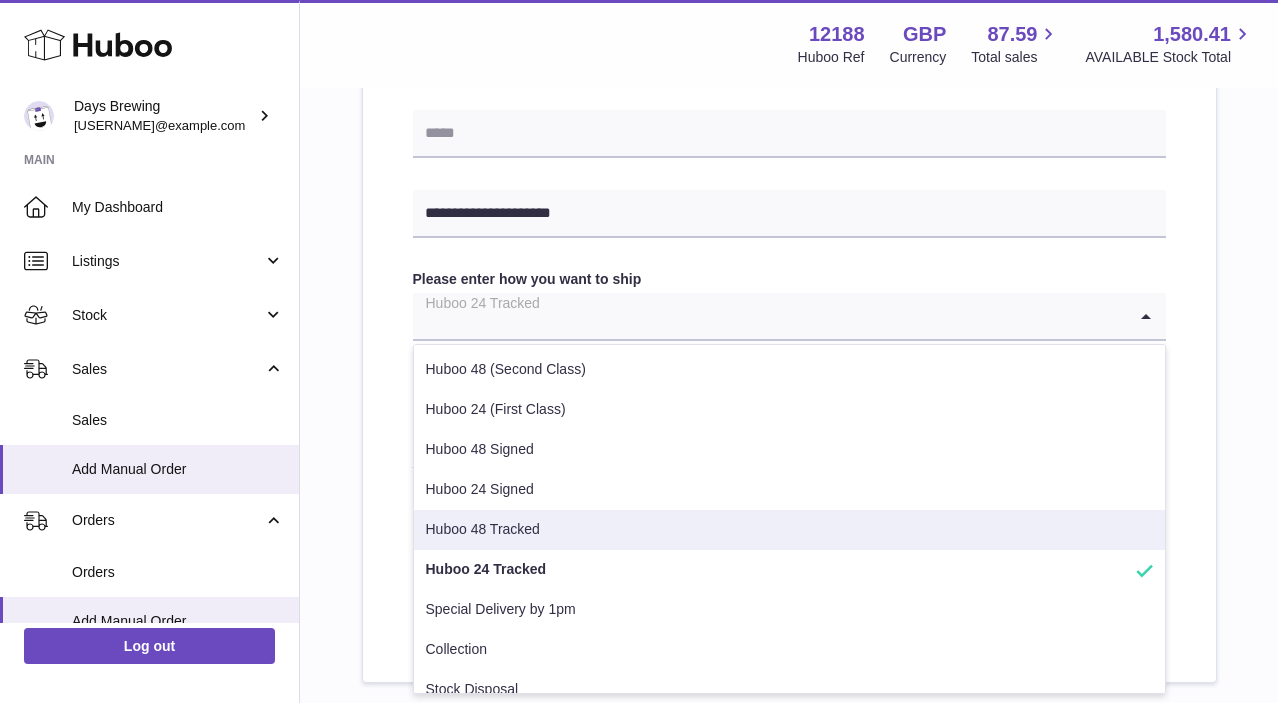 click on "Huboo 48 Tracked" at bounding box center [789, 530] 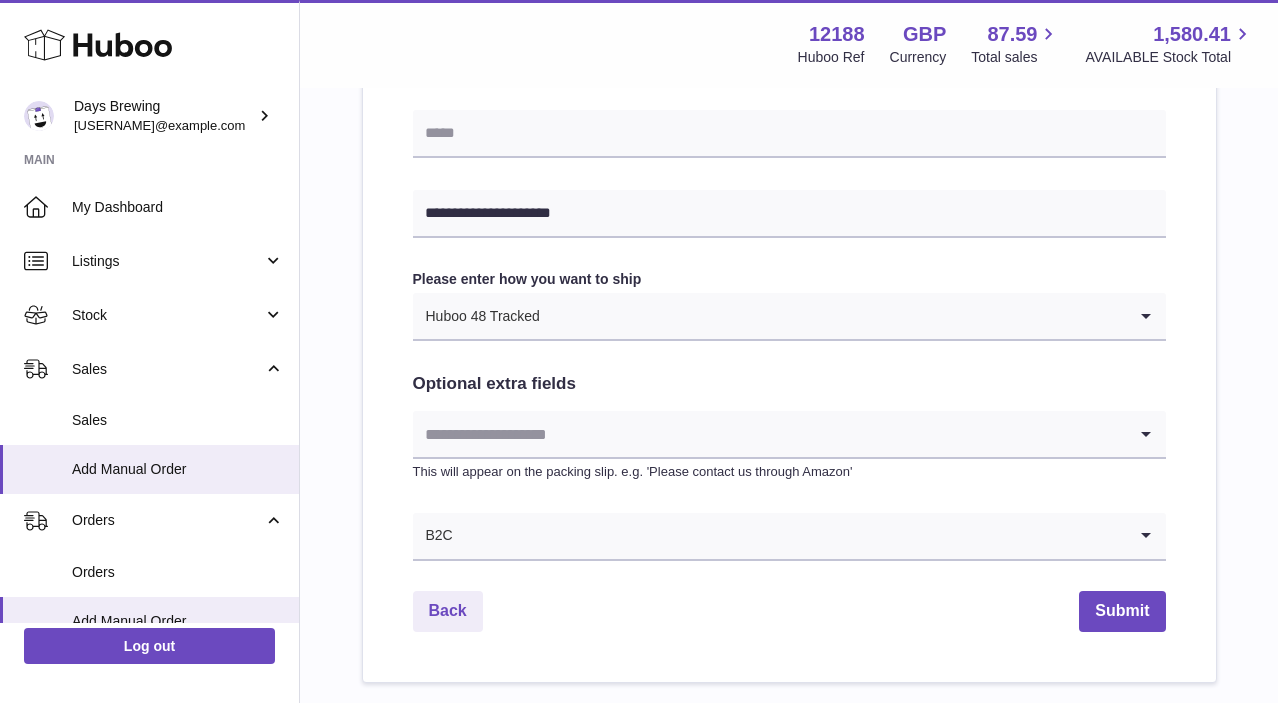 click on "Back
Submit" at bounding box center [789, 611] 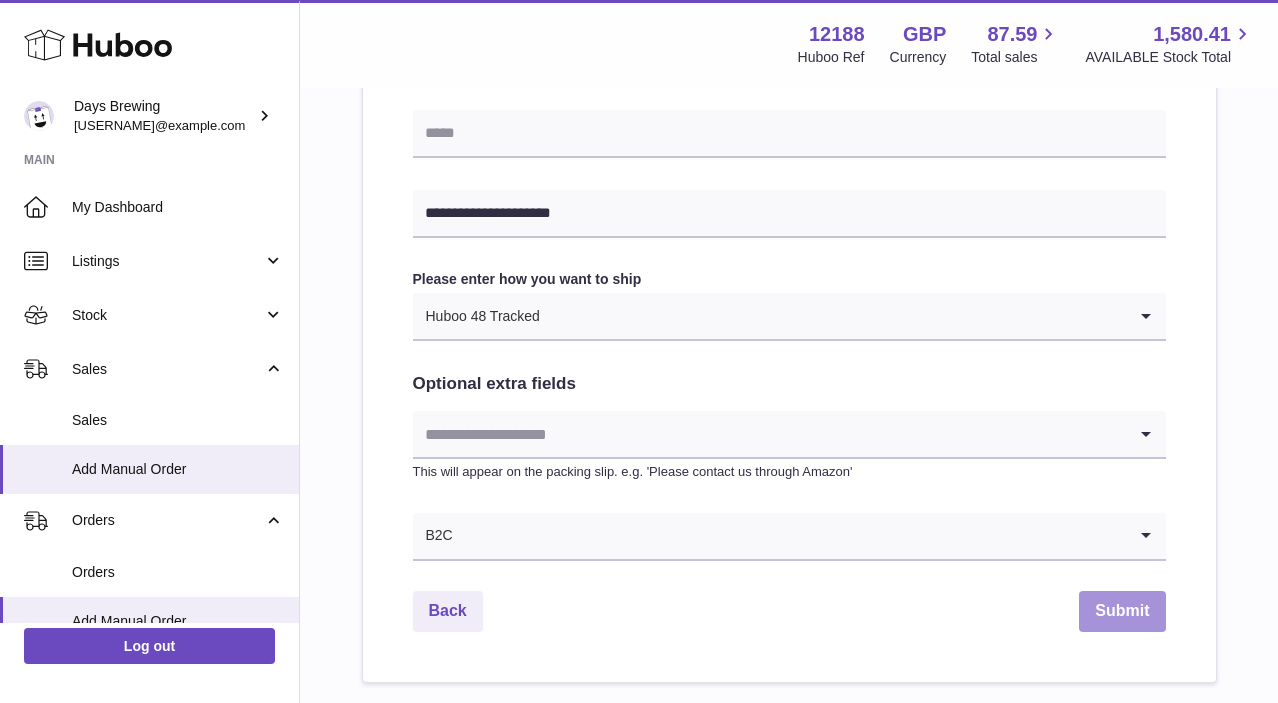 click on "Submit" at bounding box center (1122, 611) 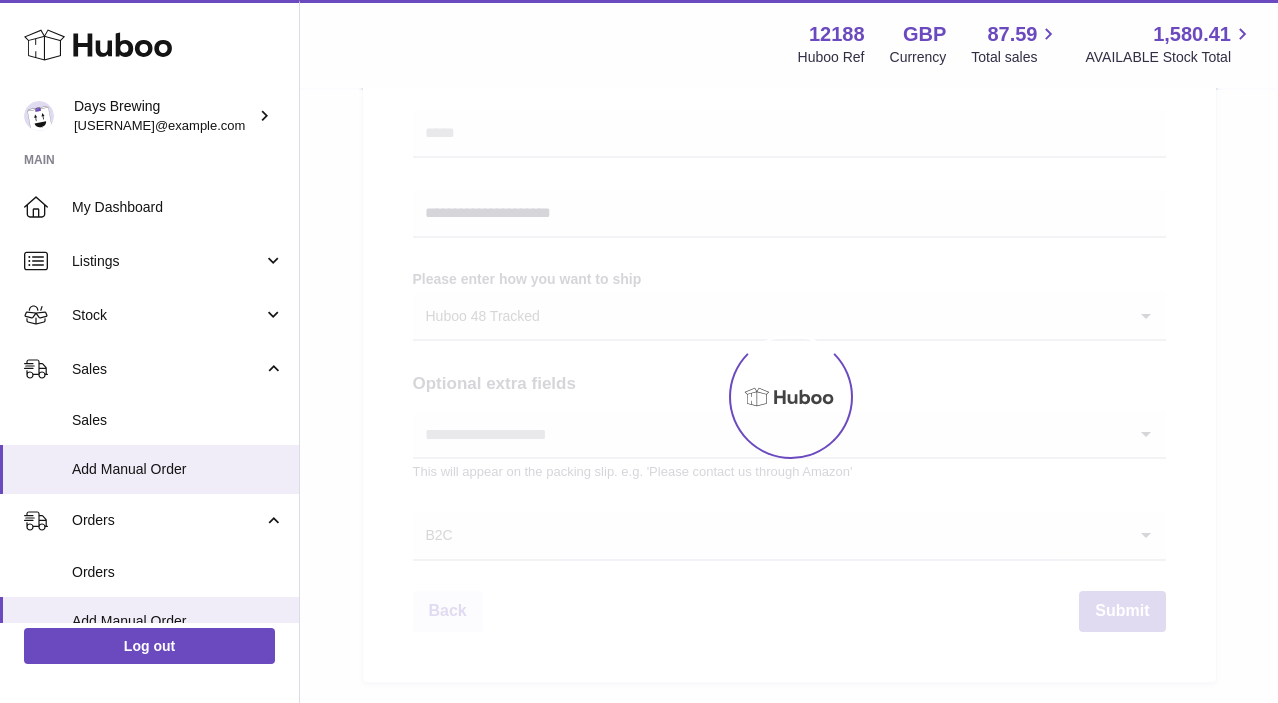 scroll, scrollTop: 0, scrollLeft: 0, axis: both 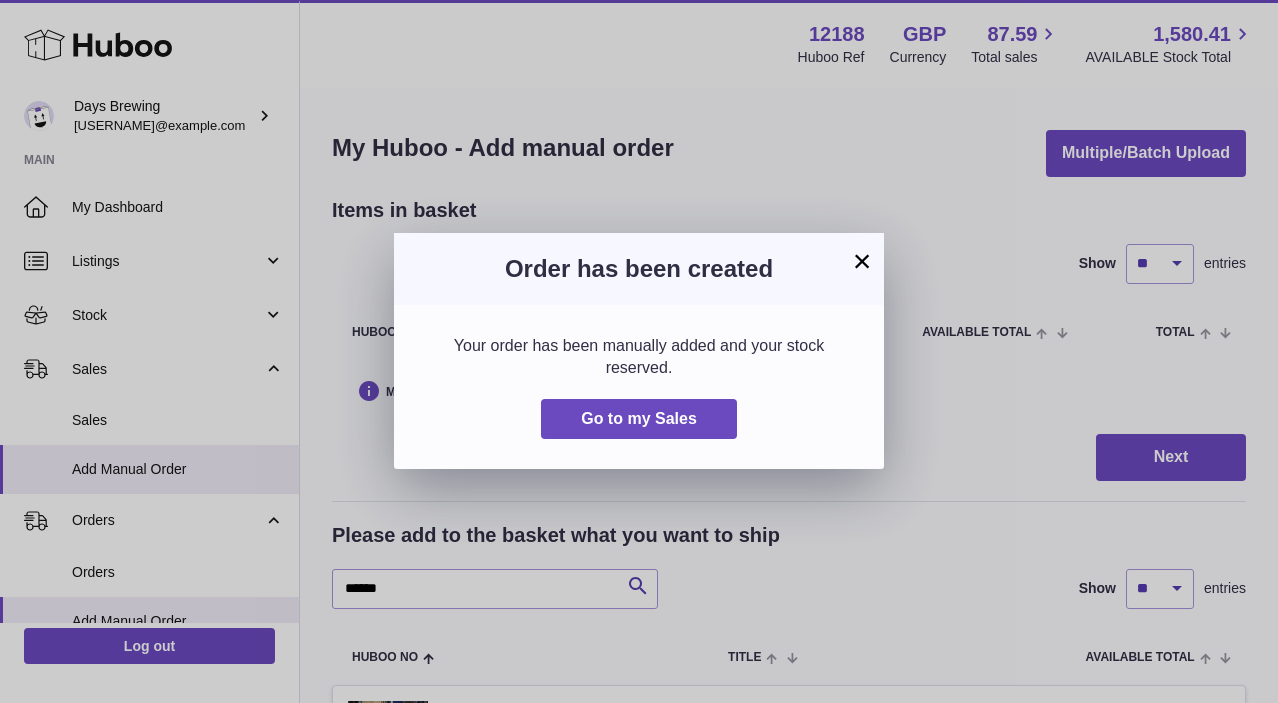 click on "×" at bounding box center [862, 261] 